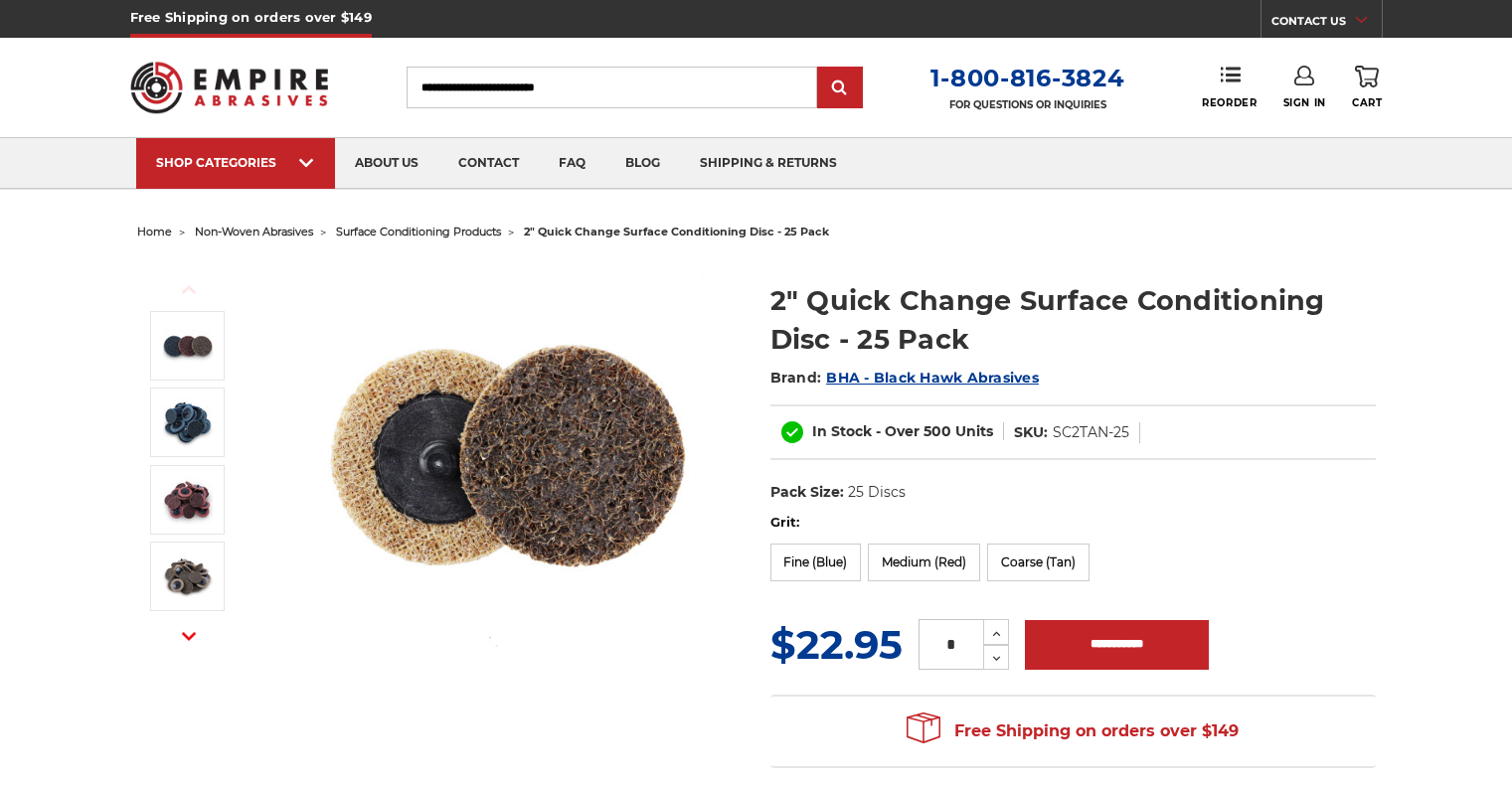 scroll, scrollTop: 99, scrollLeft: 0, axis: vertical 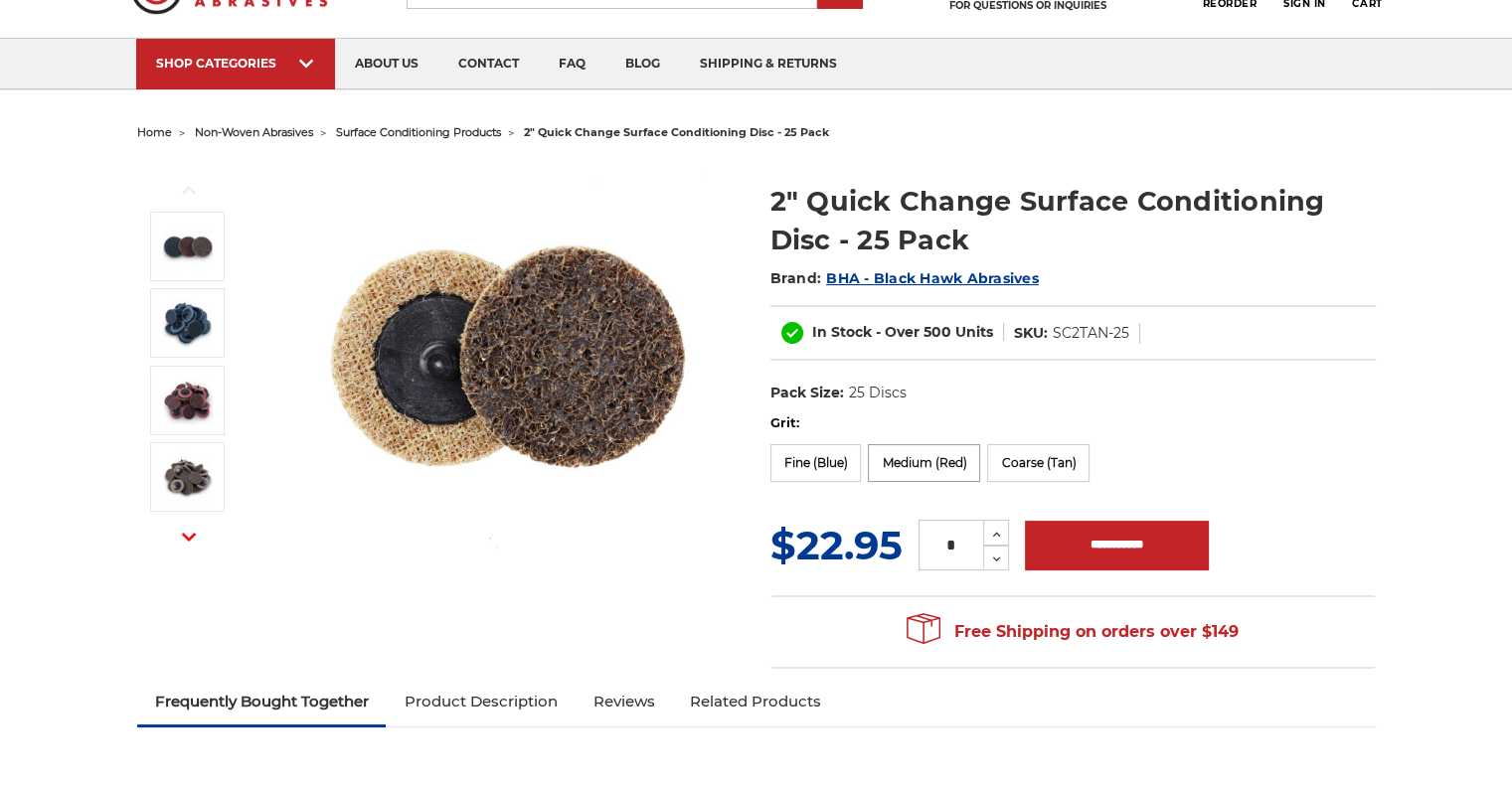 click on "Medium (Red)" at bounding box center [924, 463] 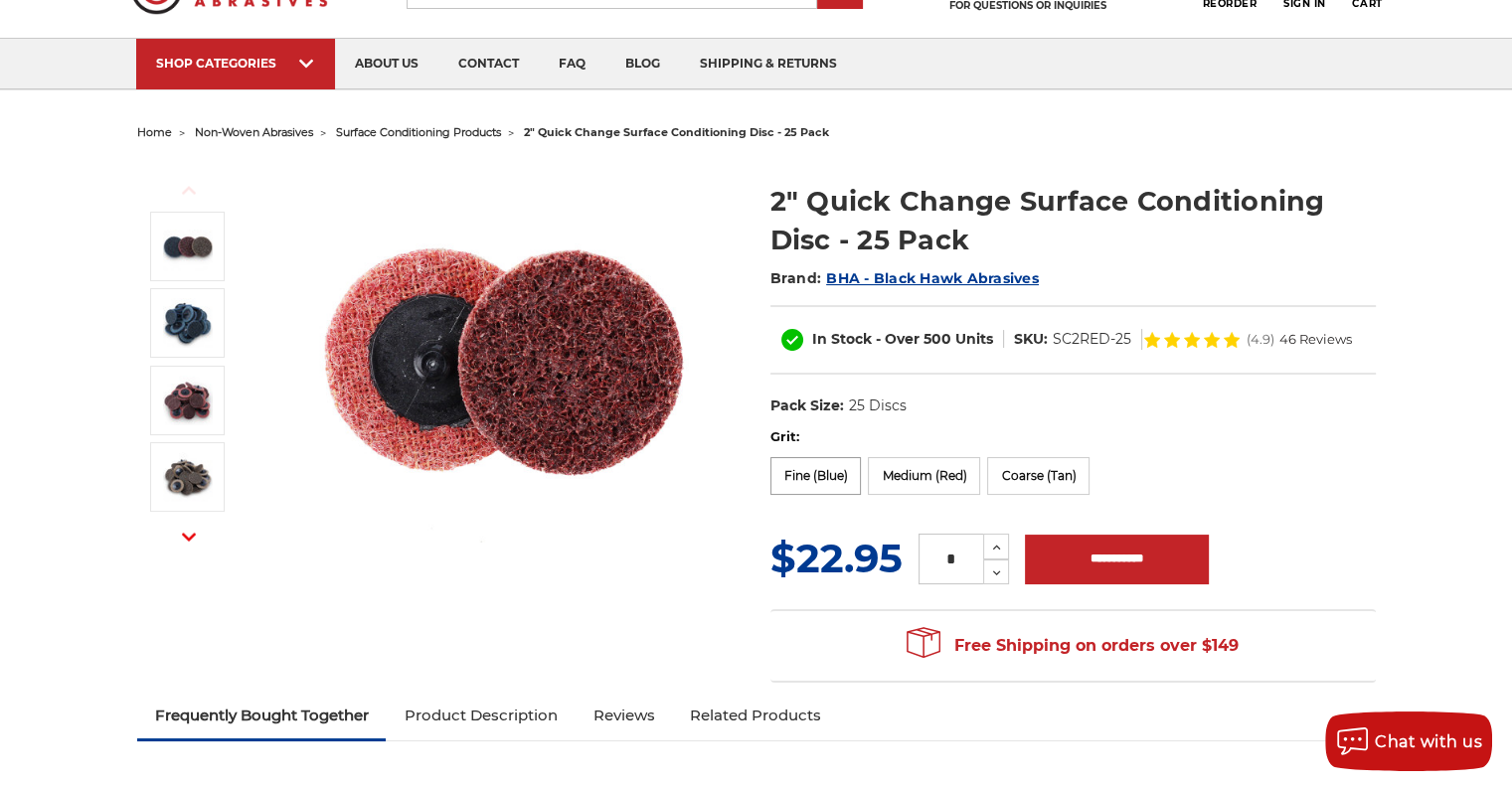 click on "Fine (Blue)" at bounding box center [816, 476] 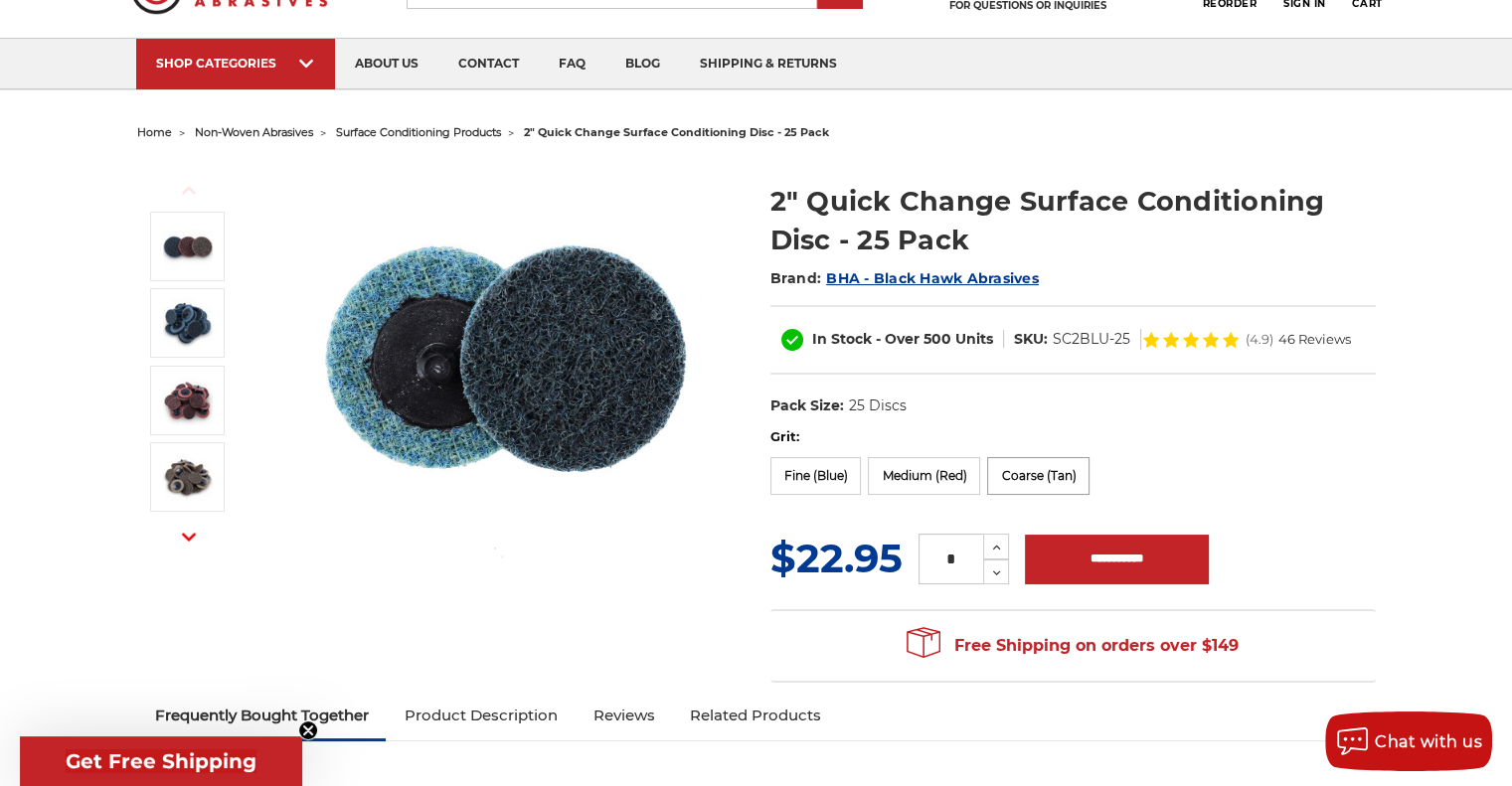 click on "Coarse (Tan)" at bounding box center [1038, 476] 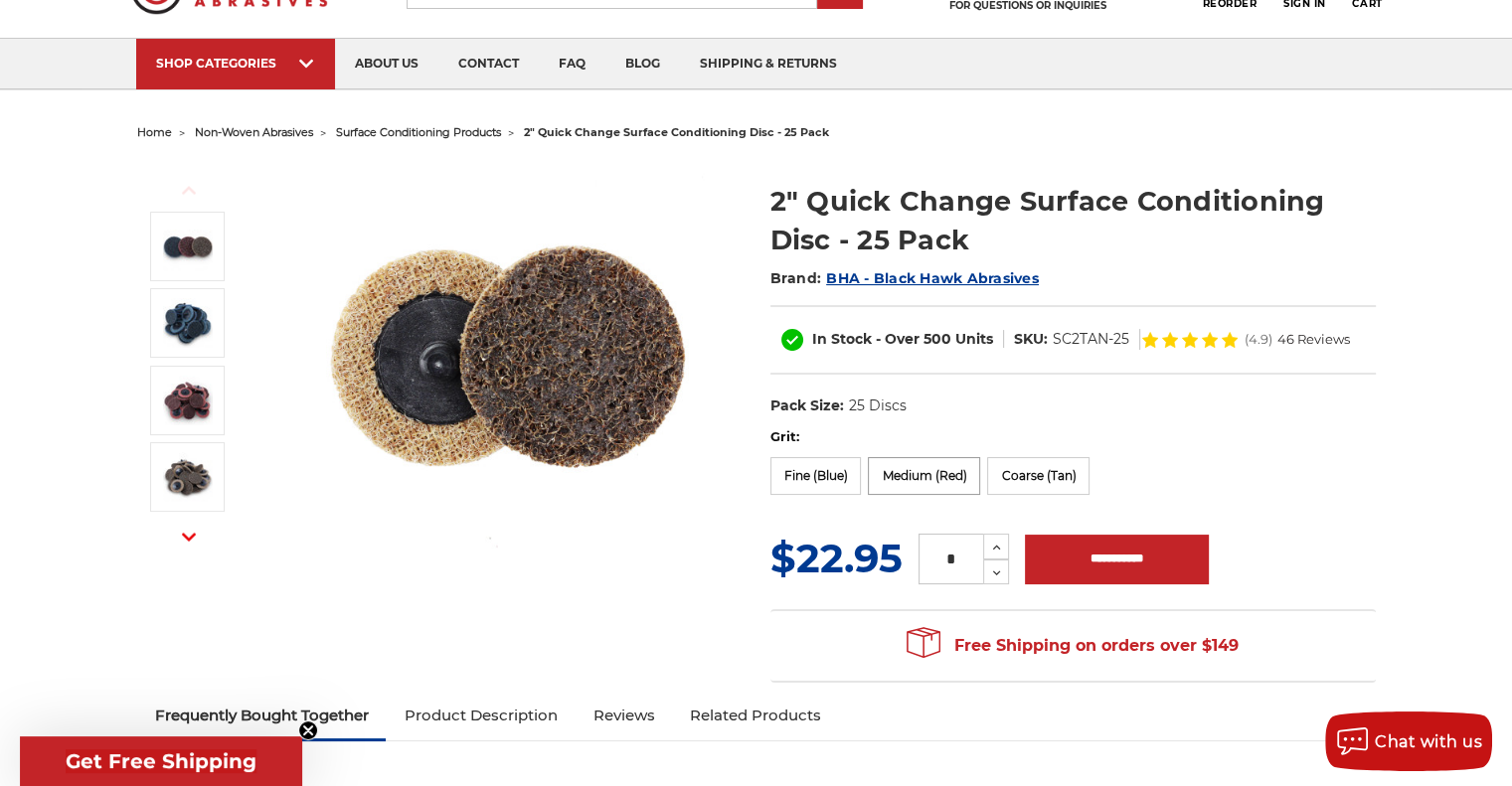 click on "Medium (Red)" at bounding box center (924, 476) 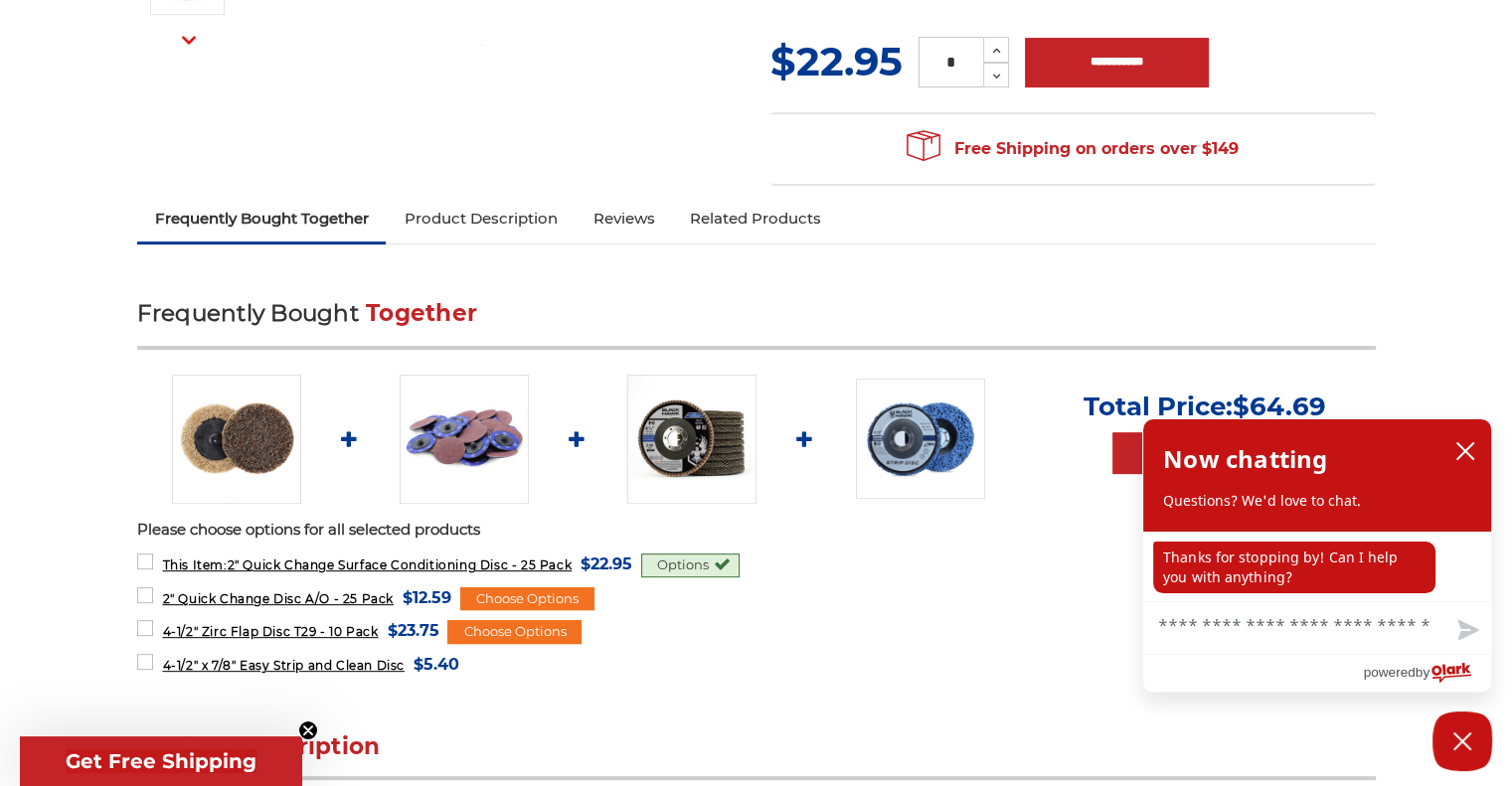 scroll, scrollTop: 199, scrollLeft: 0, axis: vertical 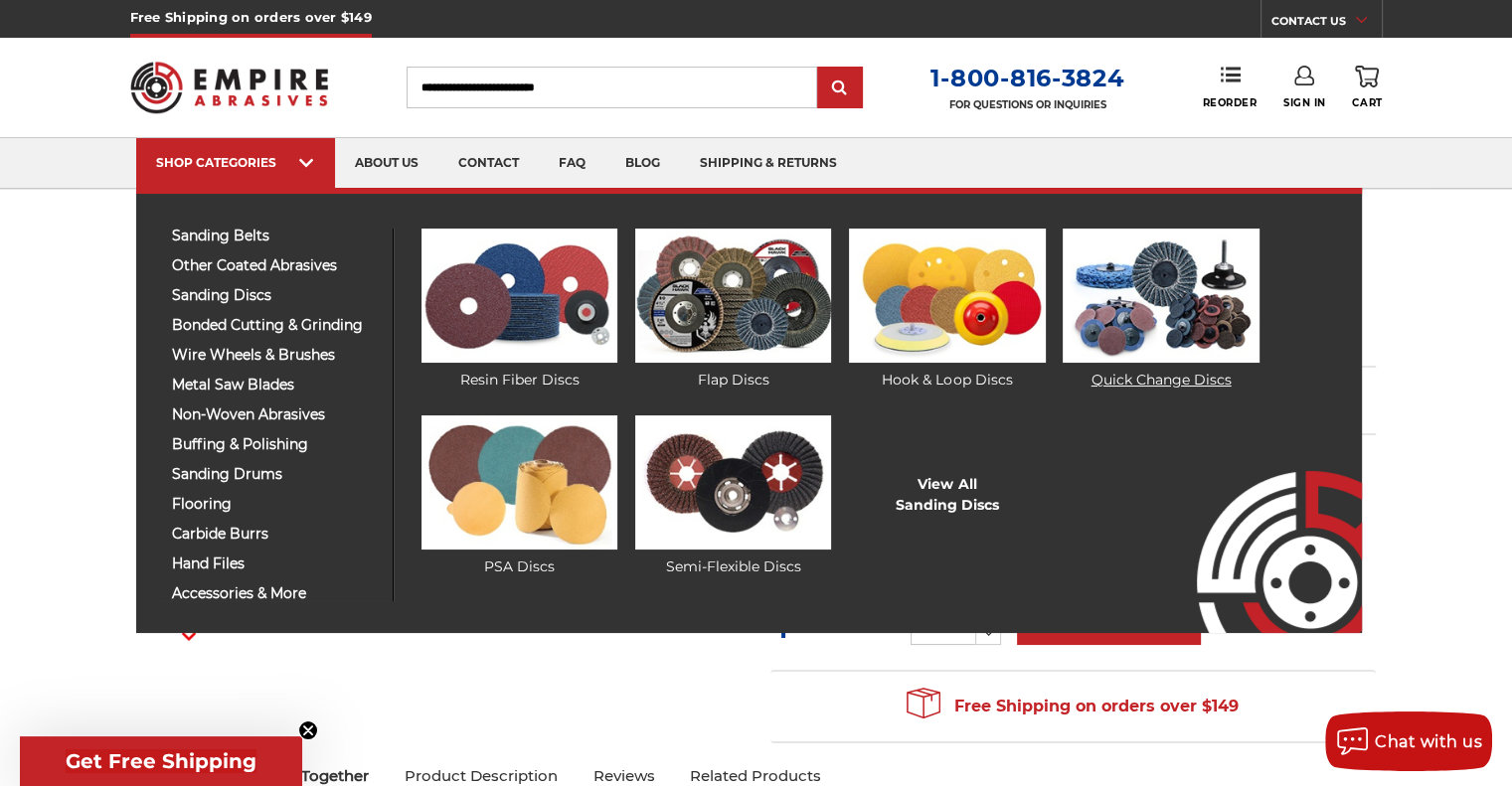 click at bounding box center (1160, 295) 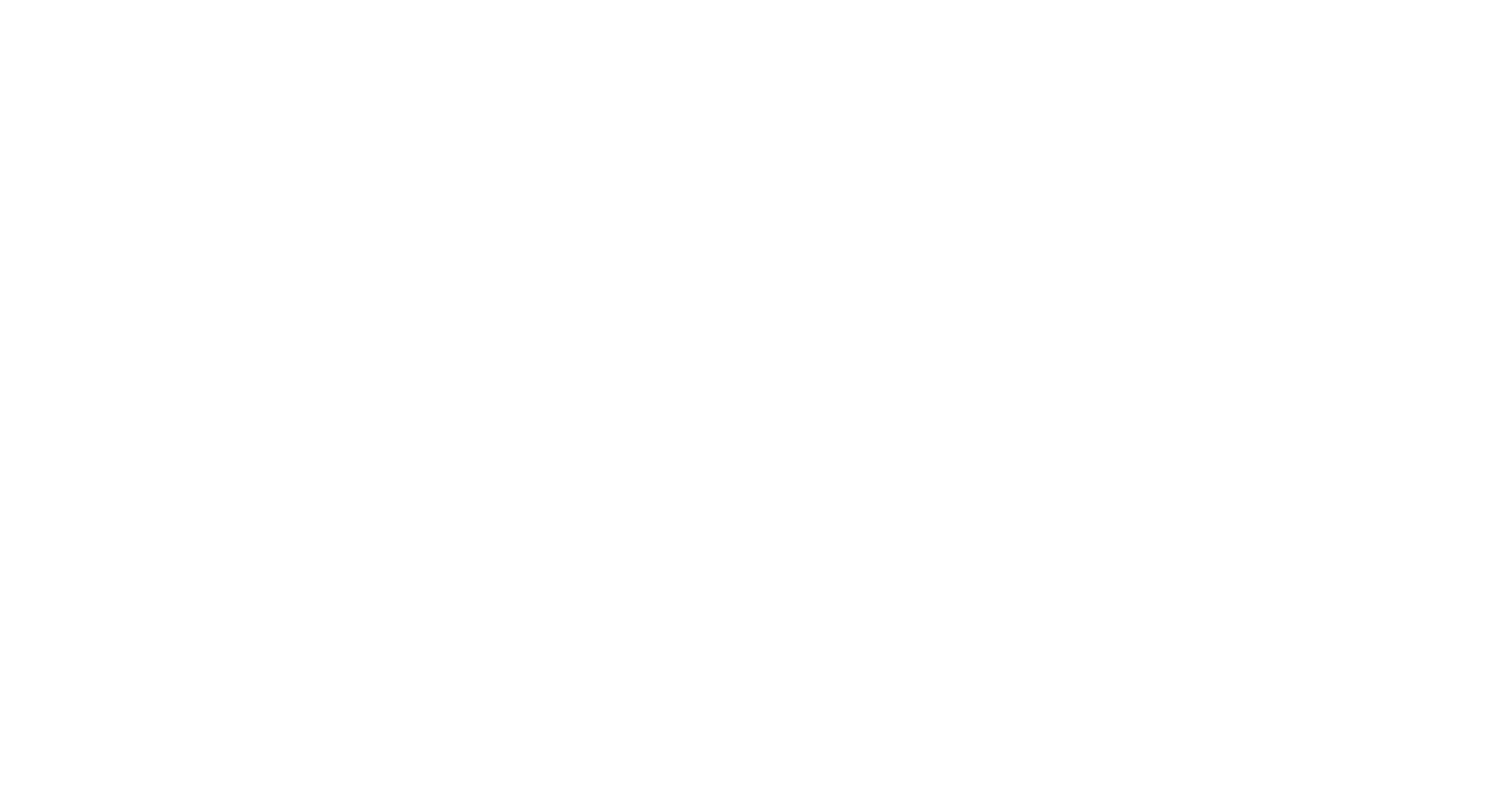 scroll, scrollTop: 0, scrollLeft: 0, axis: both 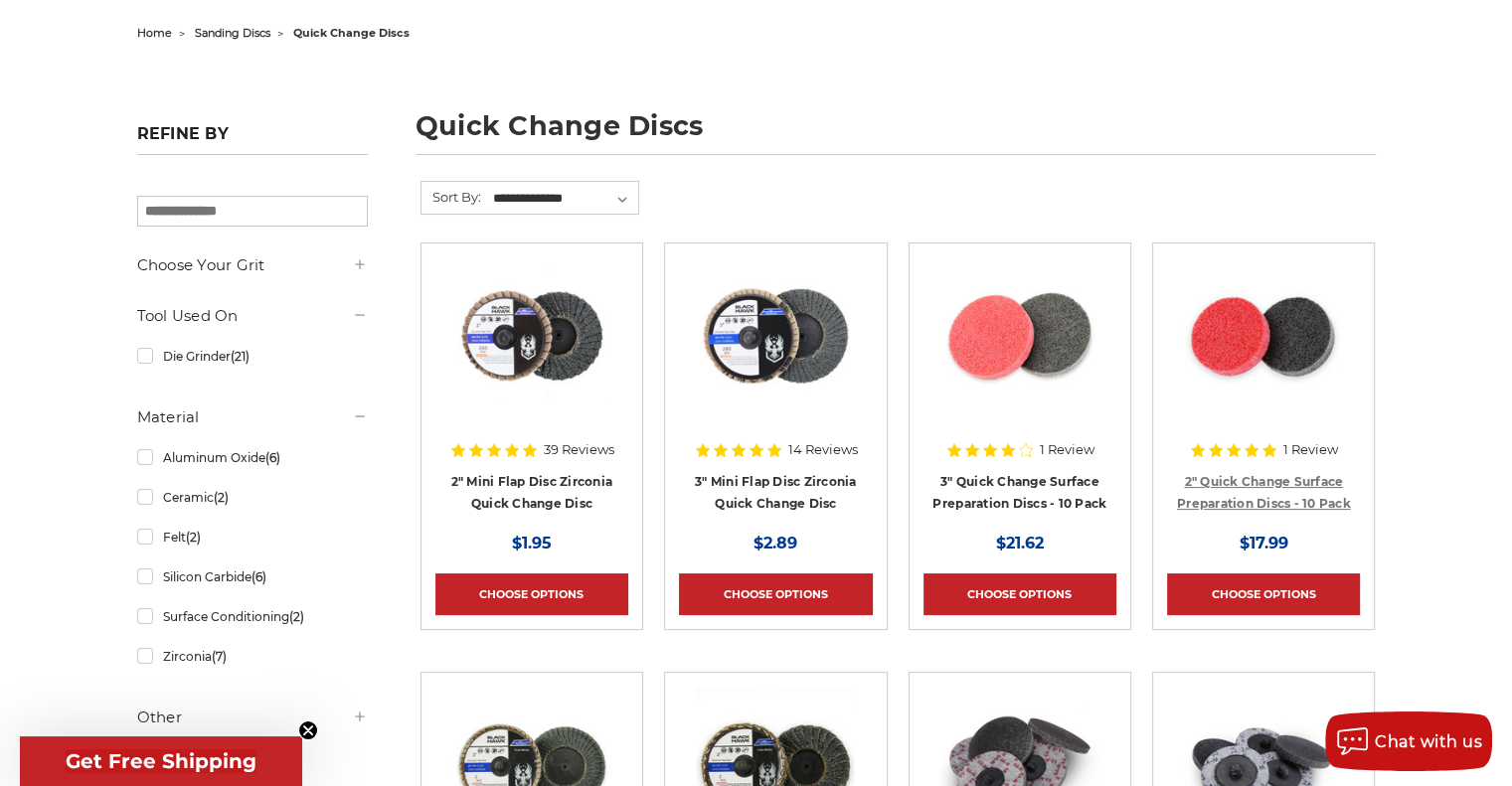 click on "2" Quick Change Surface Preparation Discs - 10 Pack" at bounding box center [1263, 493] 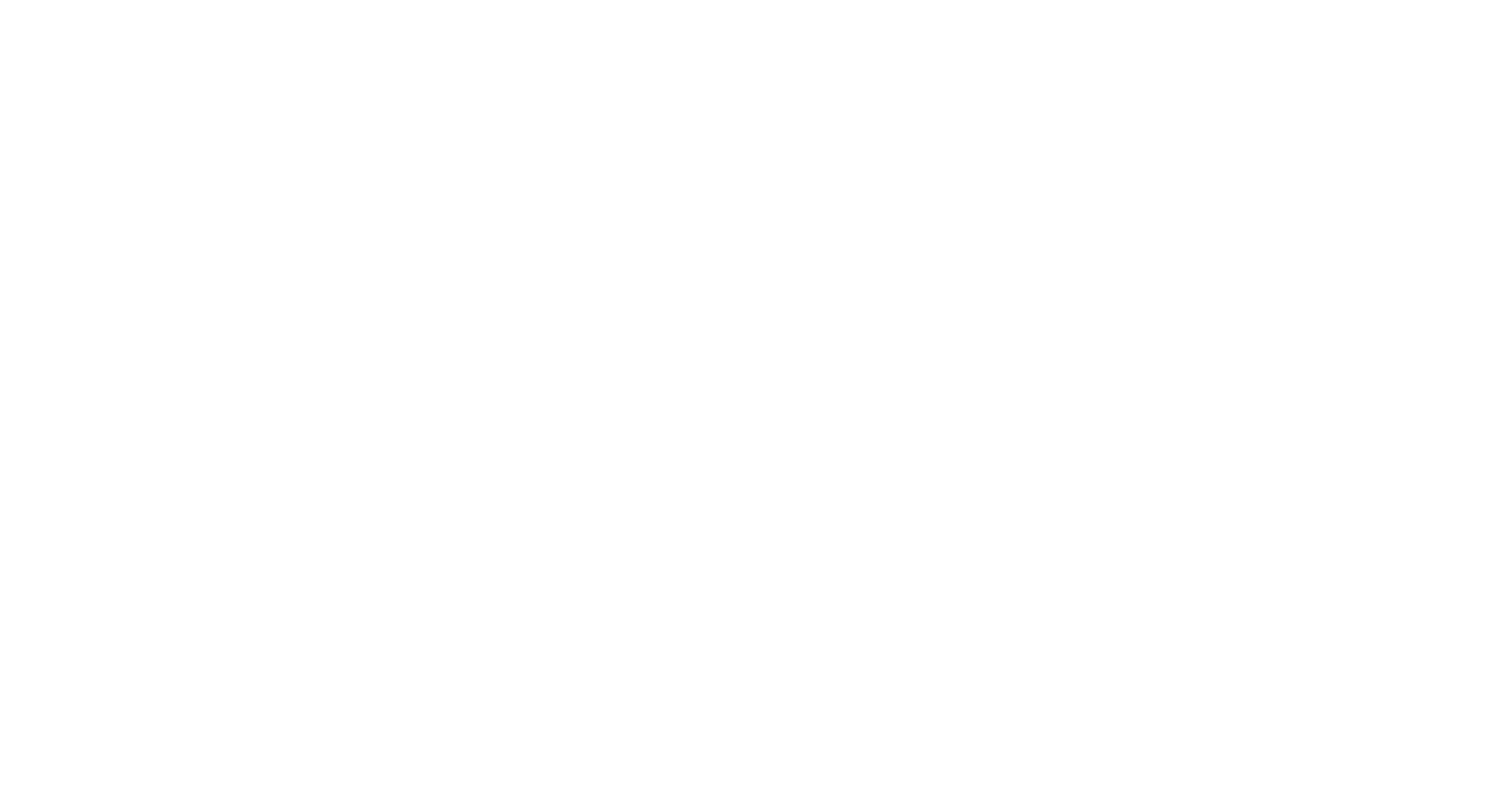 scroll, scrollTop: 0, scrollLeft: 0, axis: both 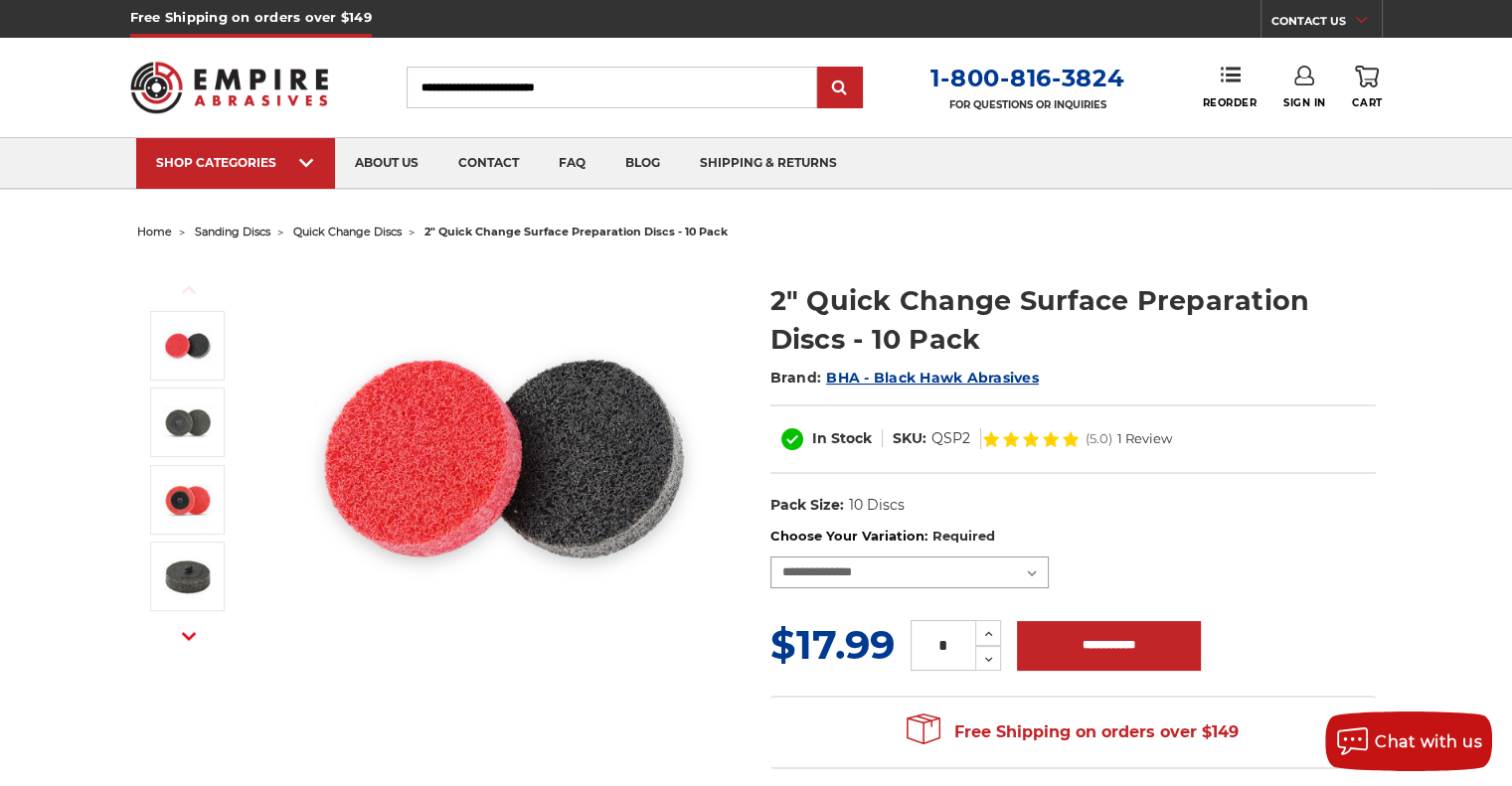click on "**********" at bounding box center (910, 572) 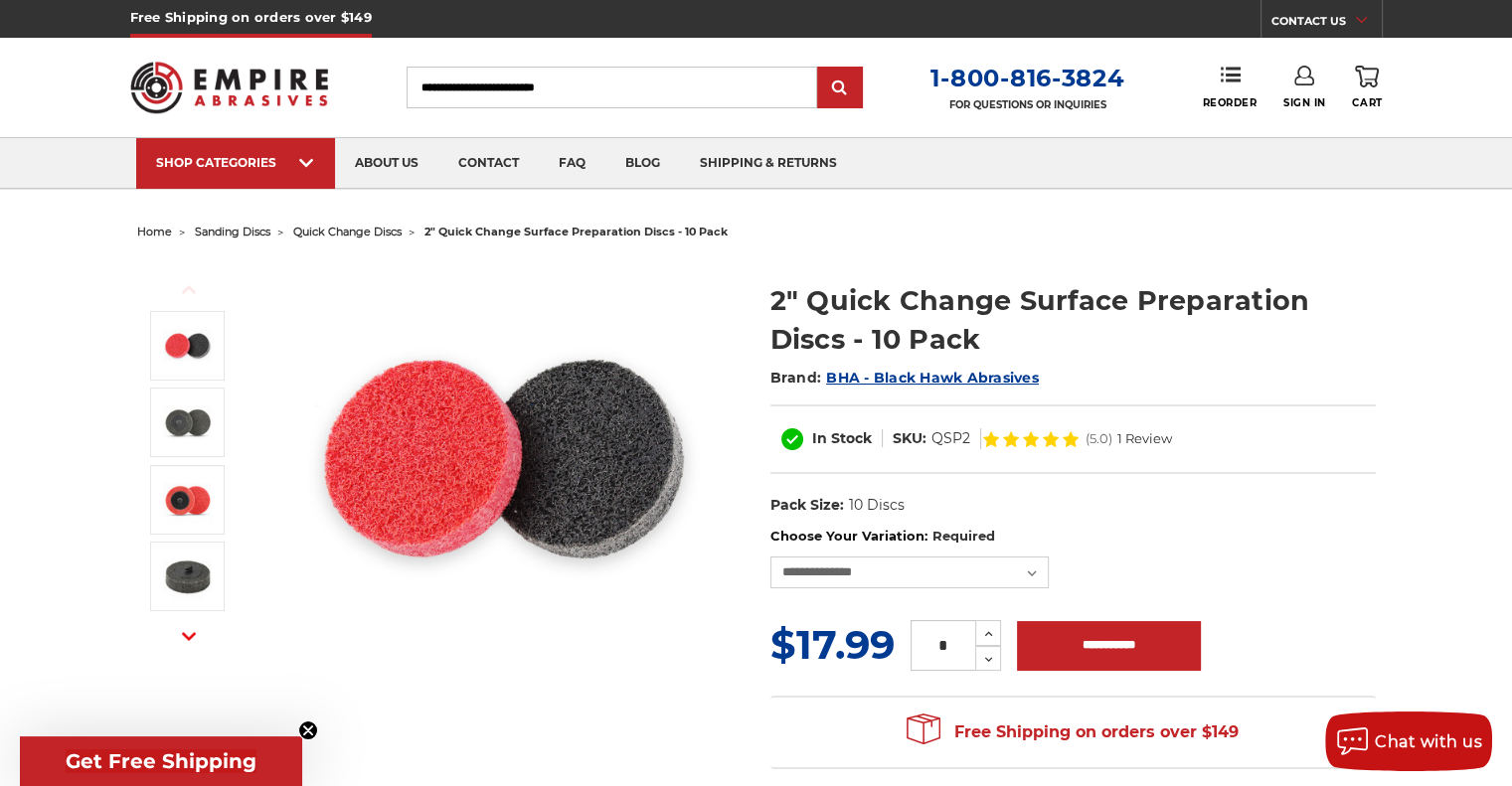 click on "UPC:
Pack Size:
10 Discs
Size:
2"
Tool:
Die Grinder
Material:
Aluminum Oxide
Material:
Silicon Carbide" at bounding box center [1073, 506] 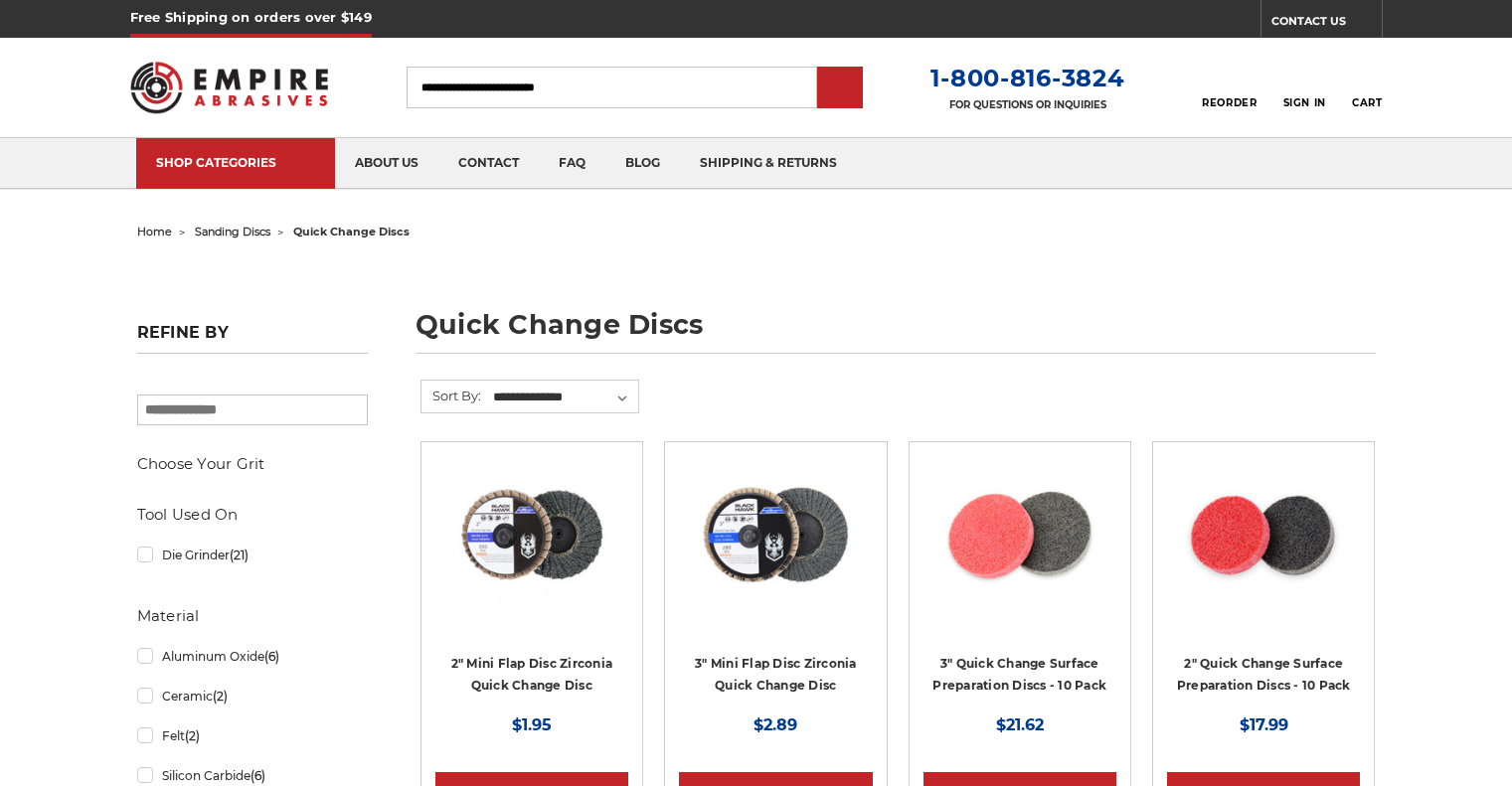 scroll, scrollTop: 199, scrollLeft: 0, axis: vertical 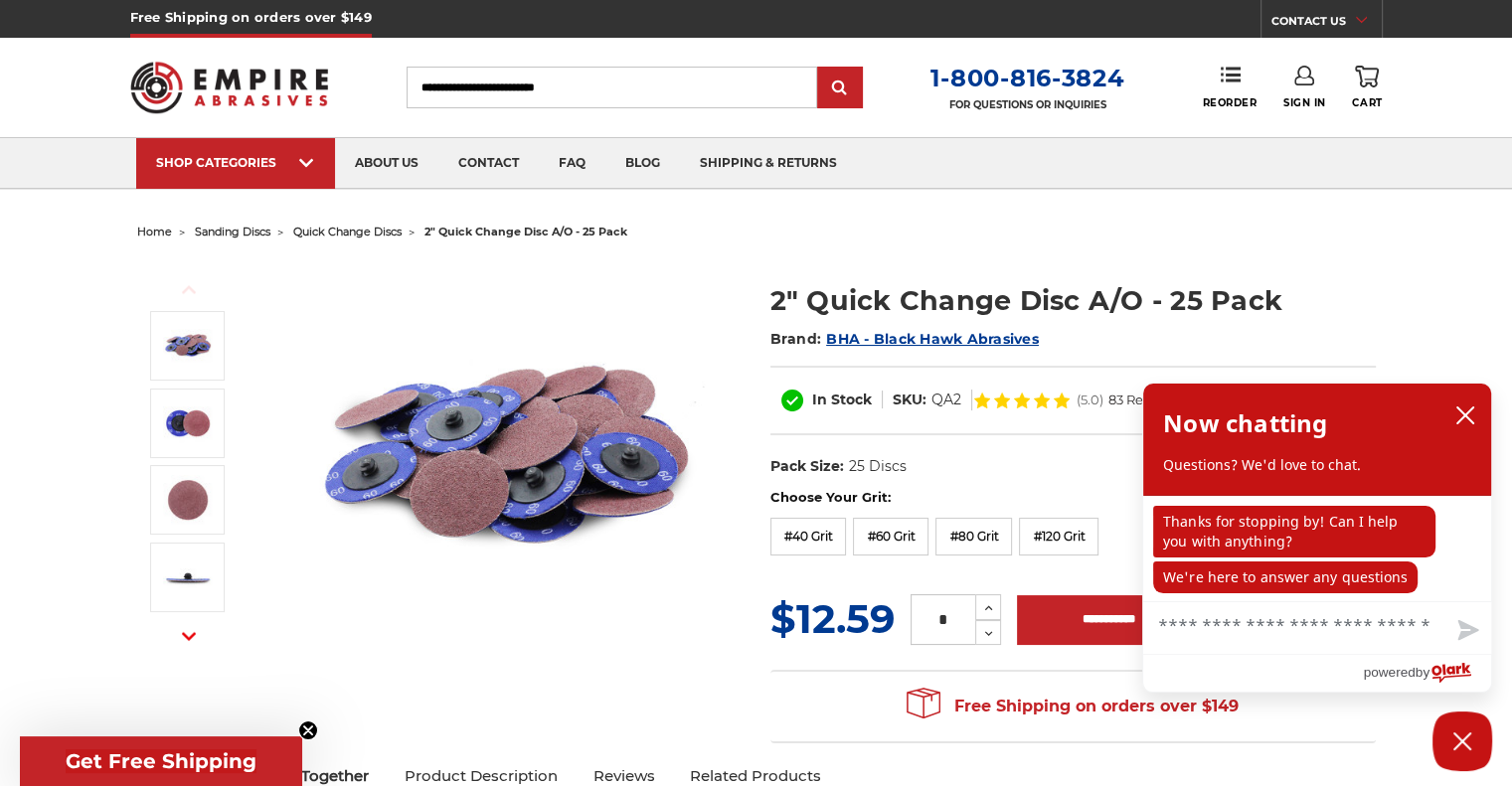click on "quick change discs" at bounding box center (347, 232) 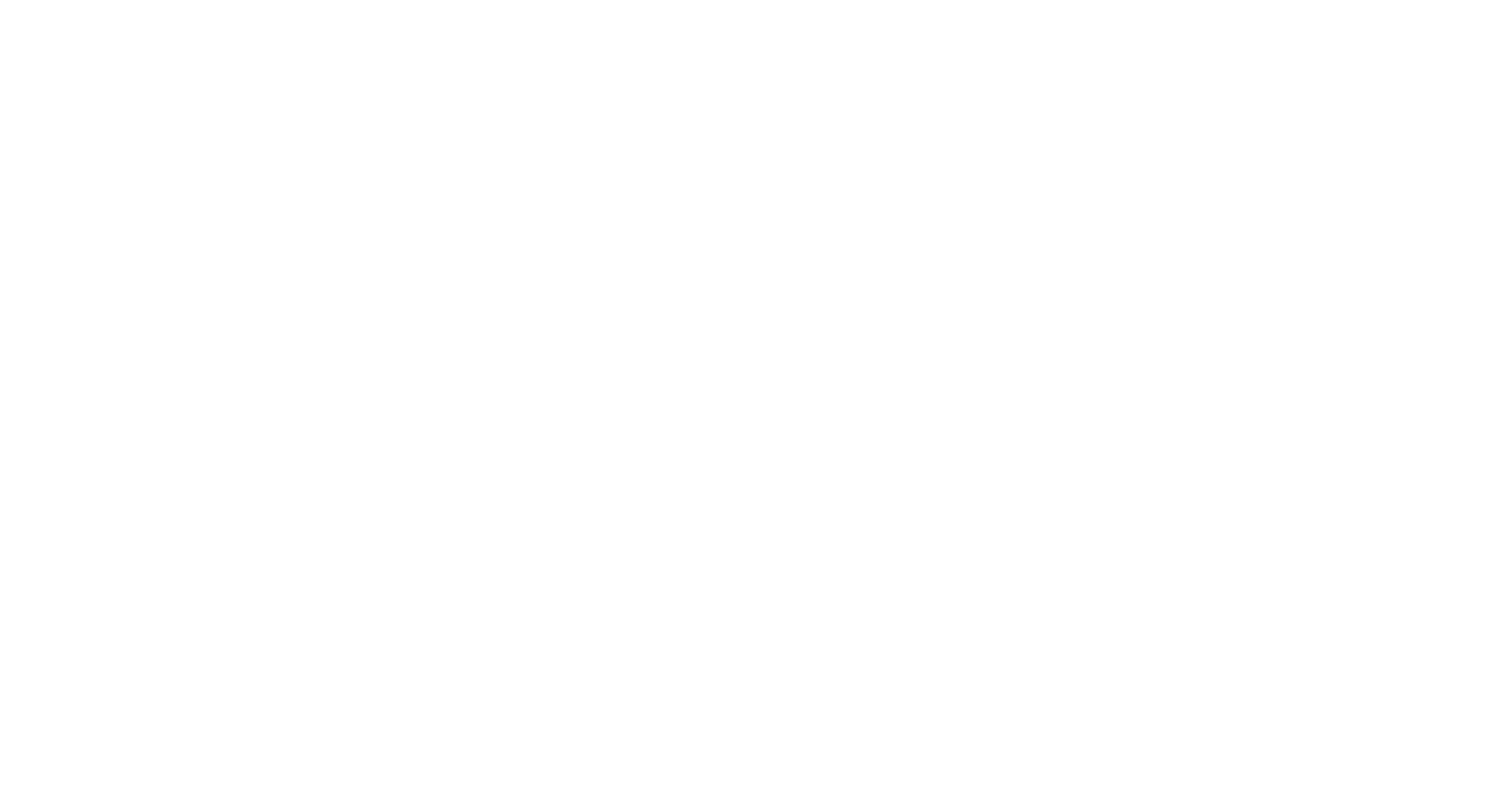 scroll, scrollTop: 0, scrollLeft: 0, axis: both 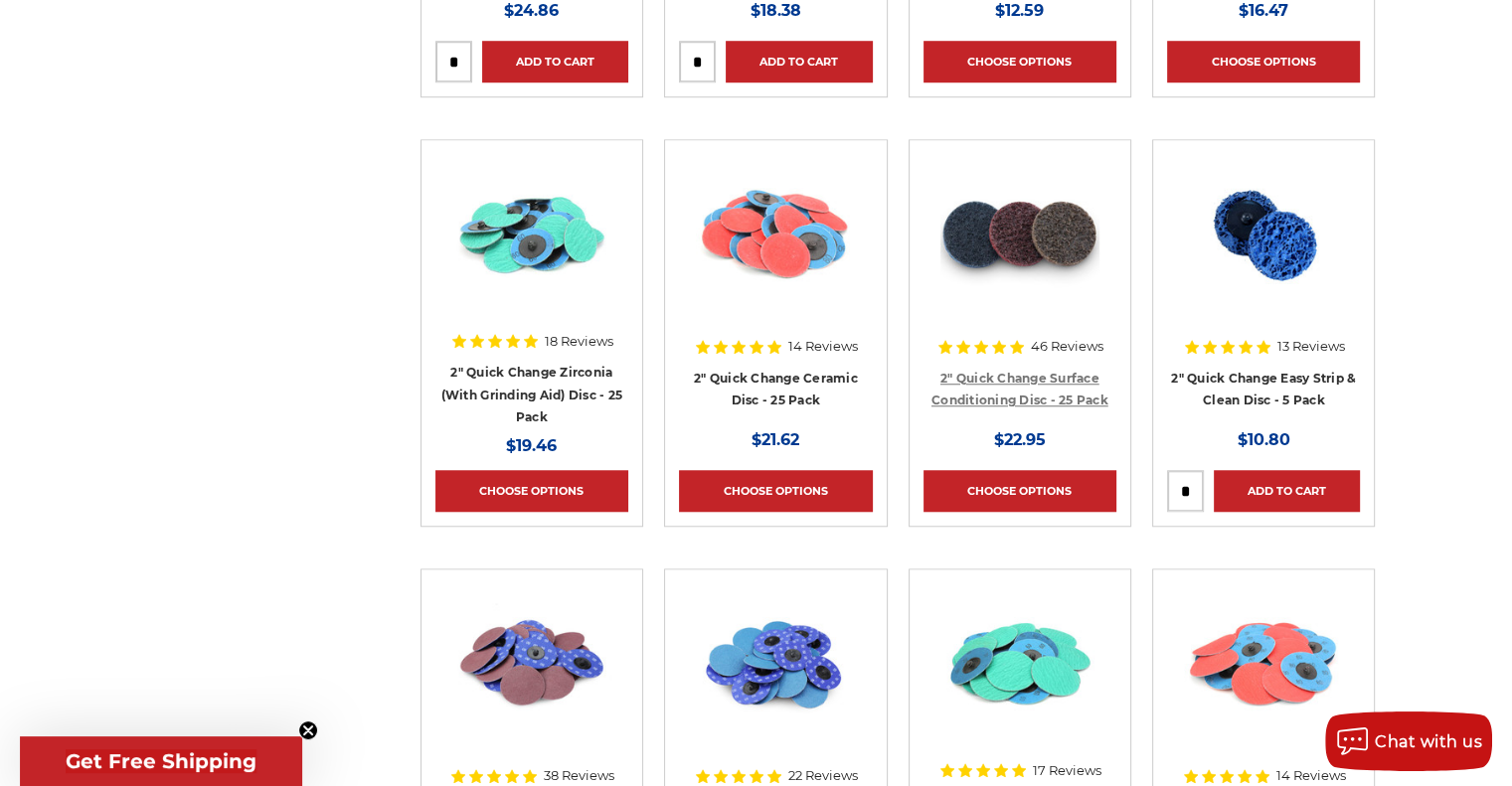 click on "2" Quick Change Surface Conditioning Disc - 25 Pack" at bounding box center [1020, 390] 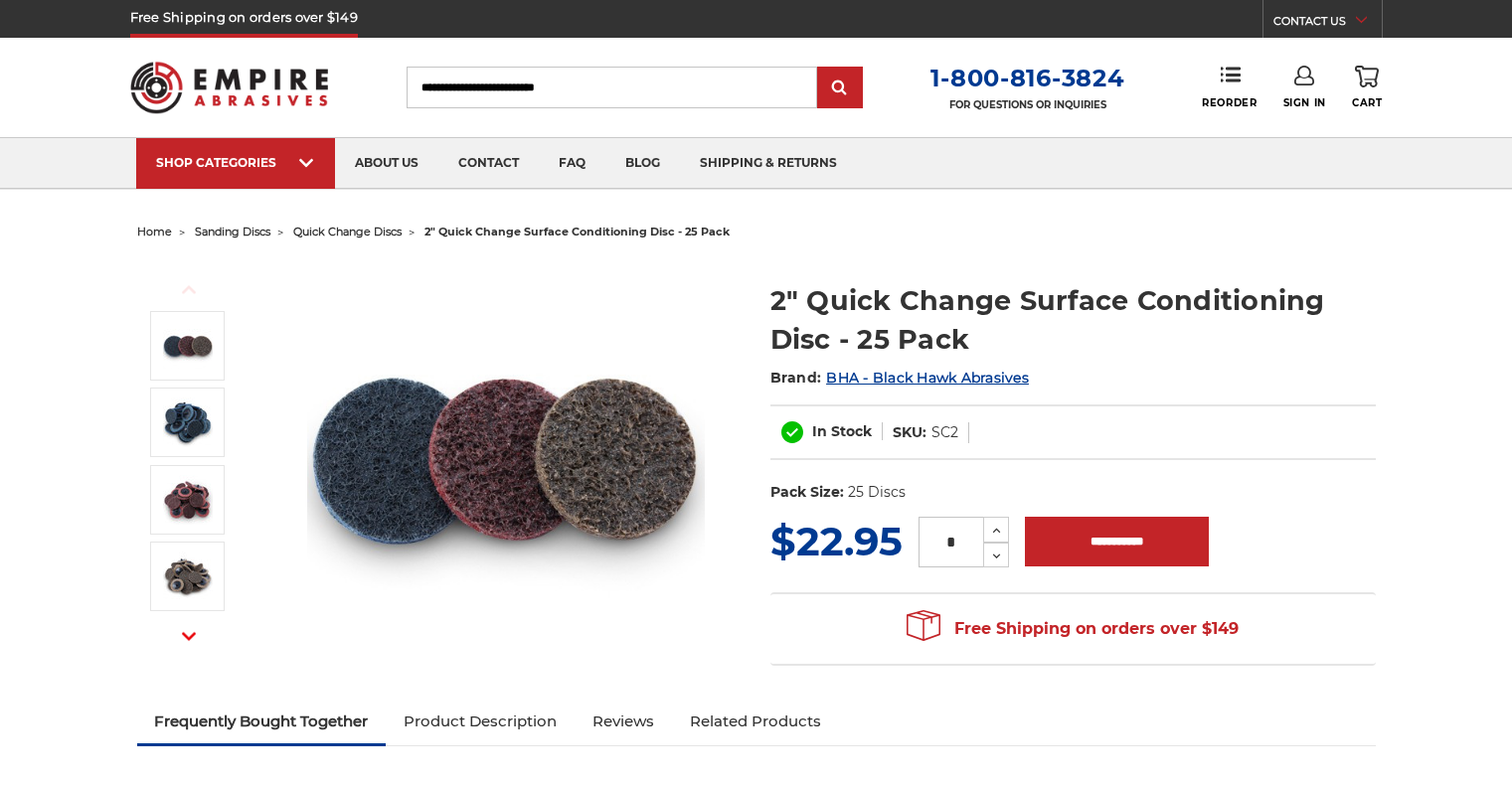 scroll, scrollTop: 0, scrollLeft: 0, axis: both 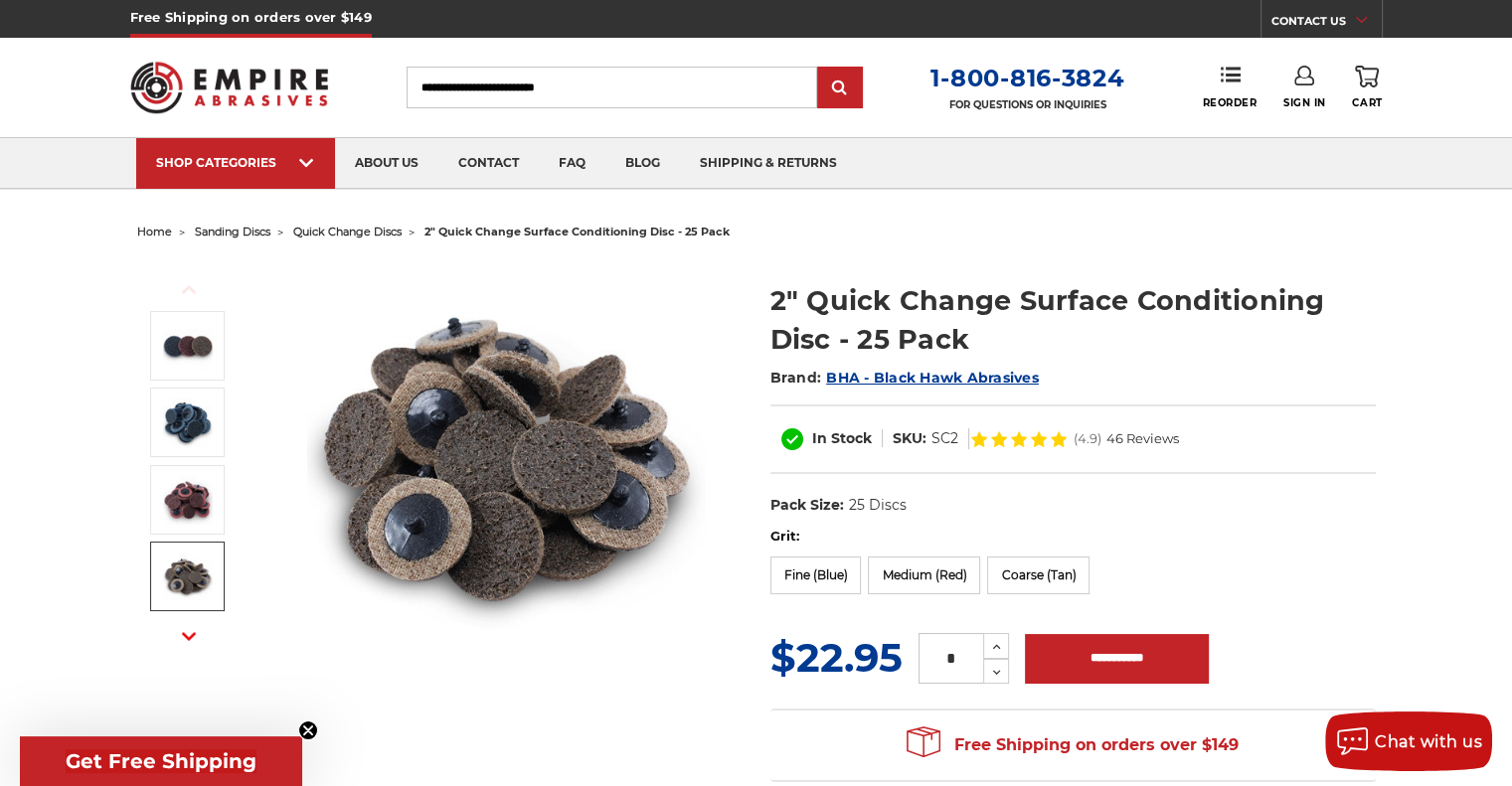 click on "Next" at bounding box center (189, 635) 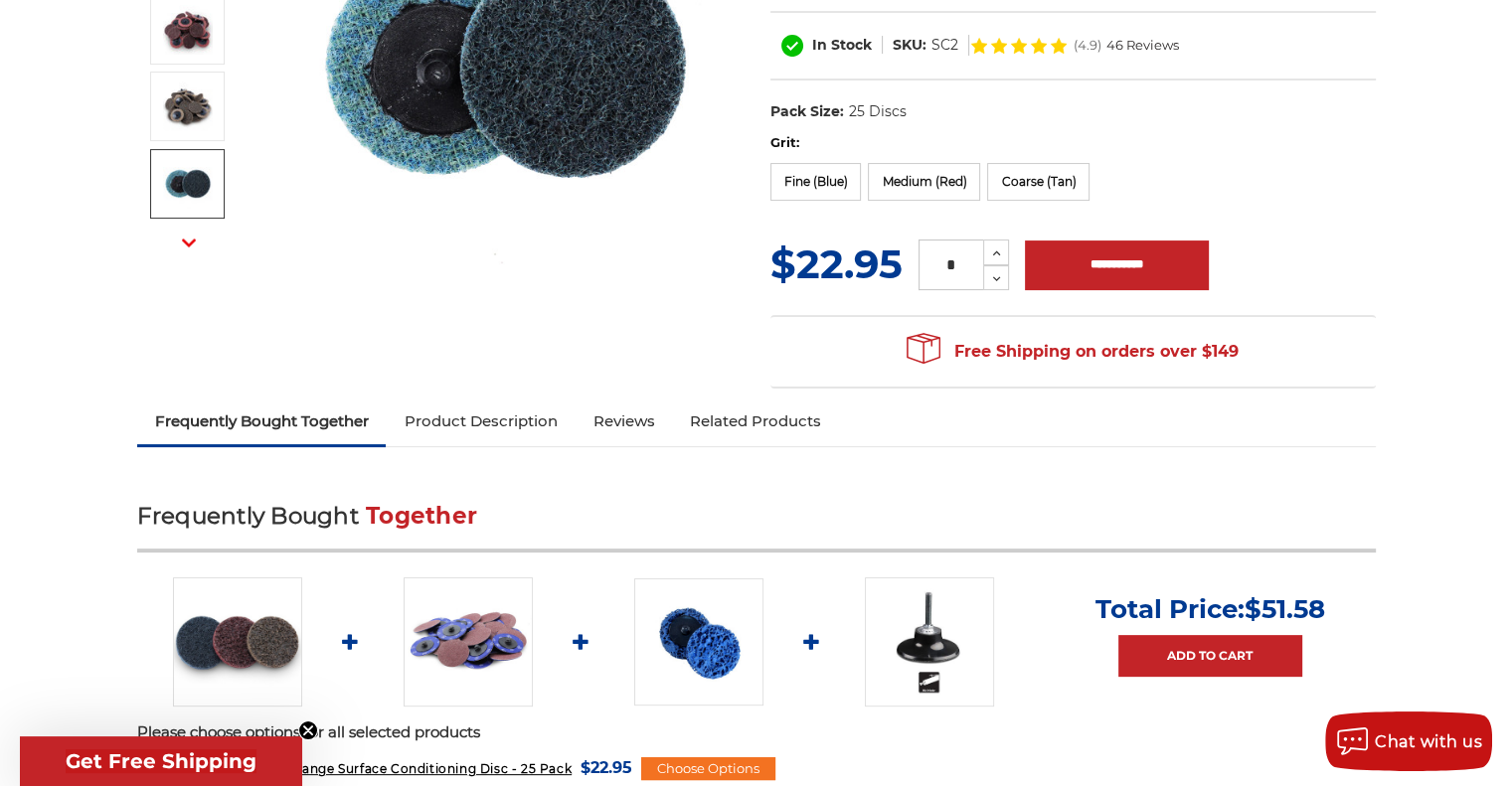 scroll, scrollTop: 397, scrollLeft: 0, axis: vertical 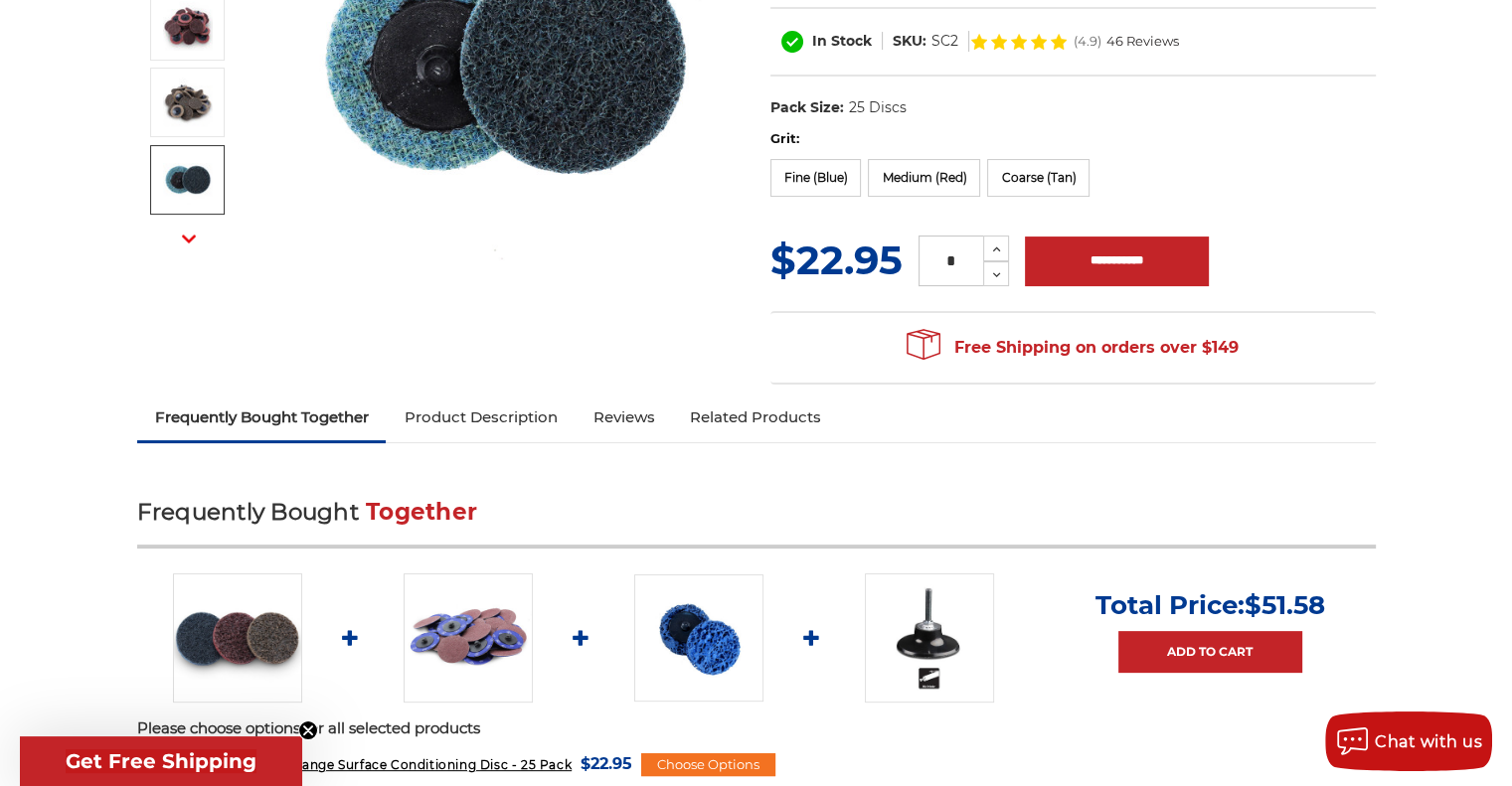 click on "Reviews" at bounding box center (623, 417) 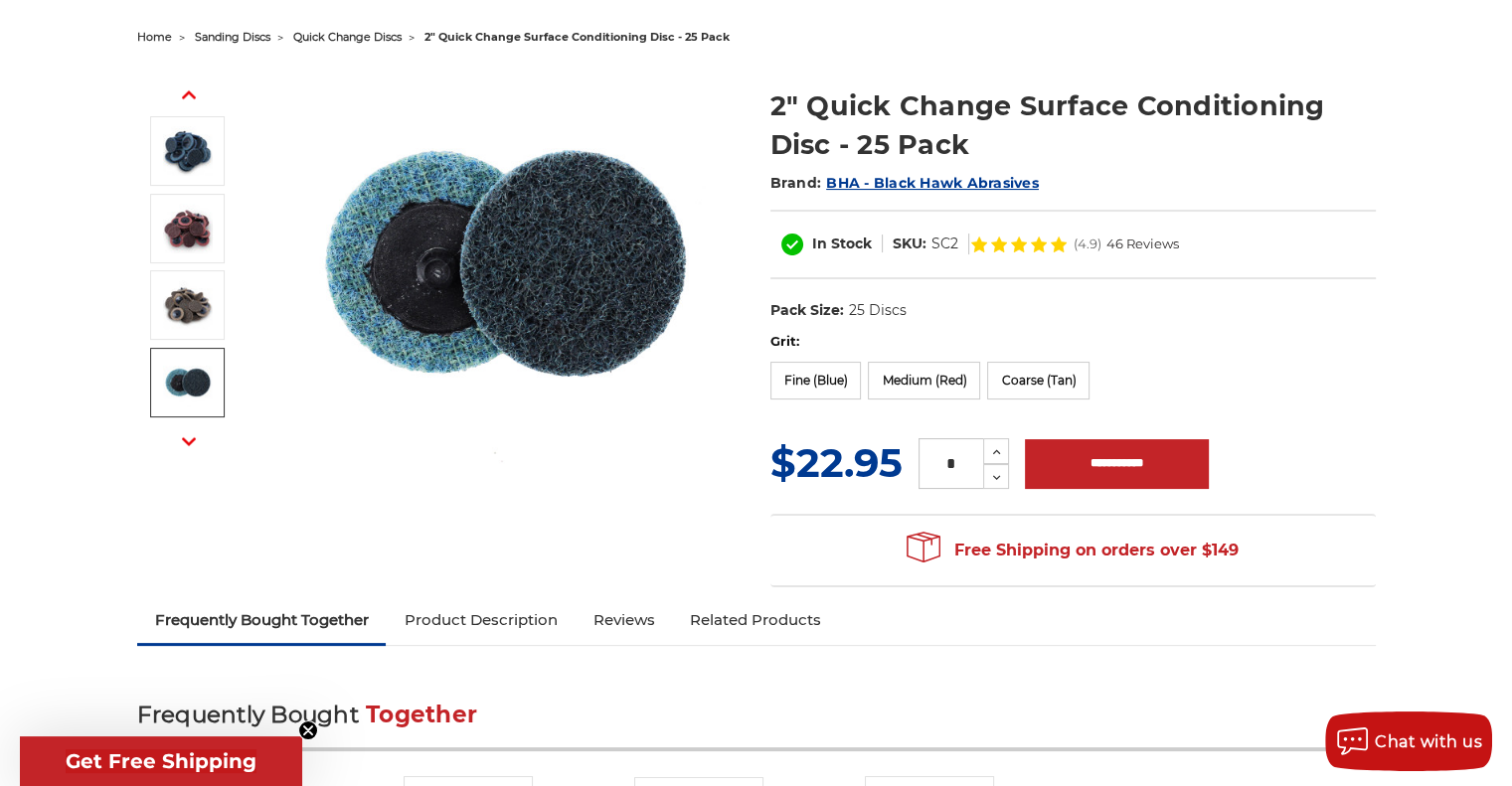 scroll, scrollTop: 211, scrollLeft: 0, axis: vertical 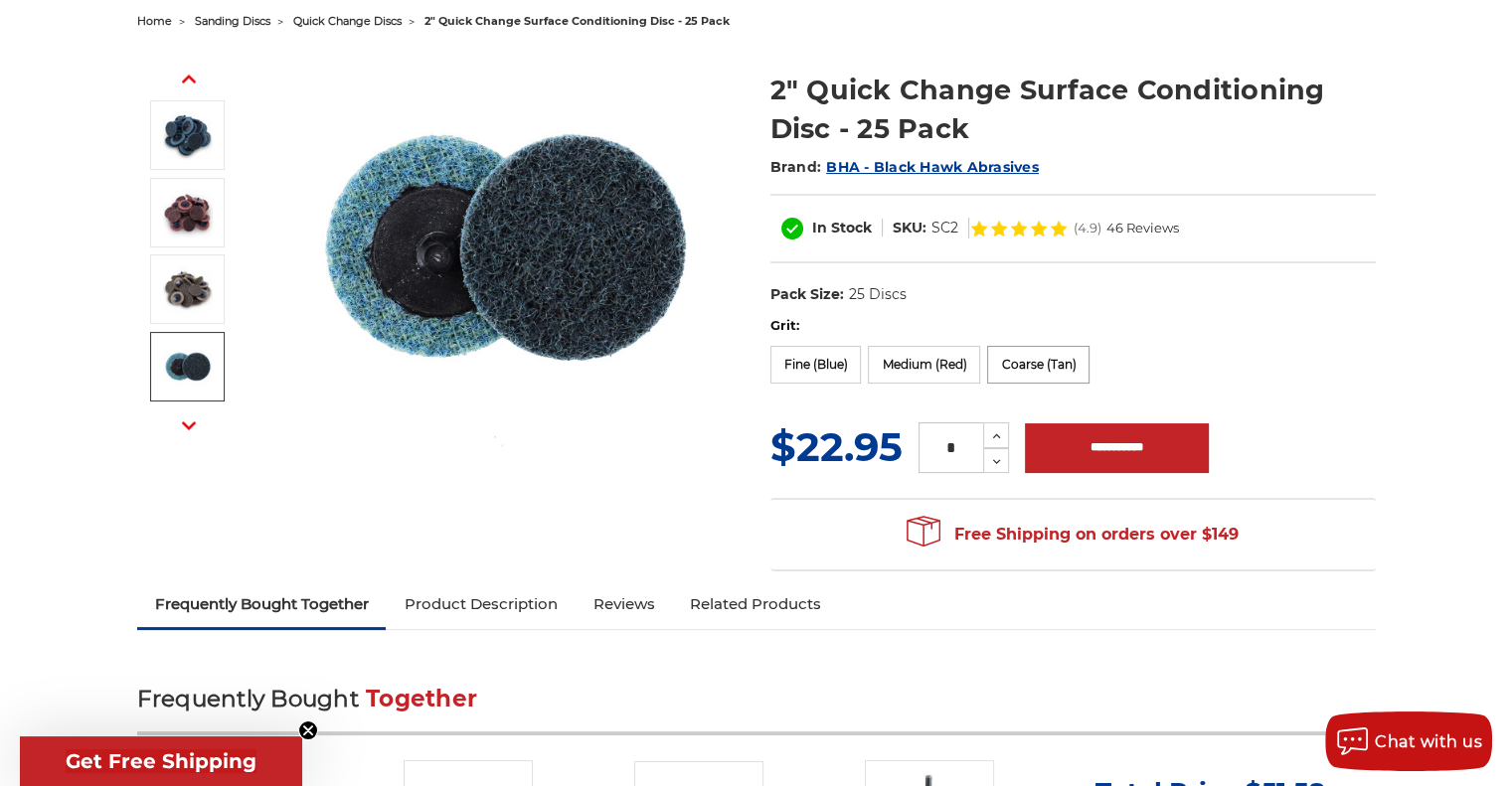 click on "Coarse (Tan)" at bounding box center [1038, 365] 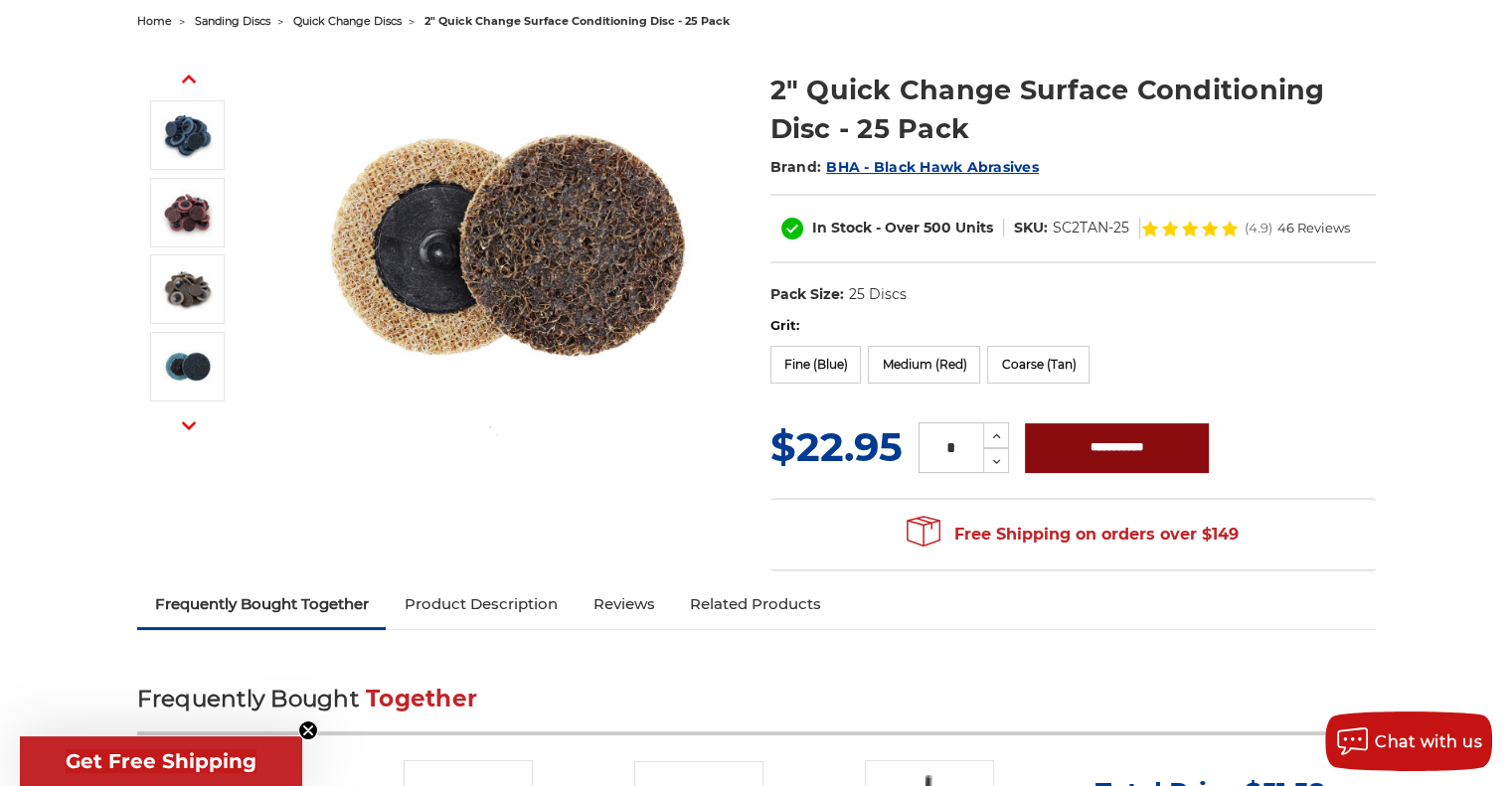 click on "**********" at bounding box center [1116, 448] 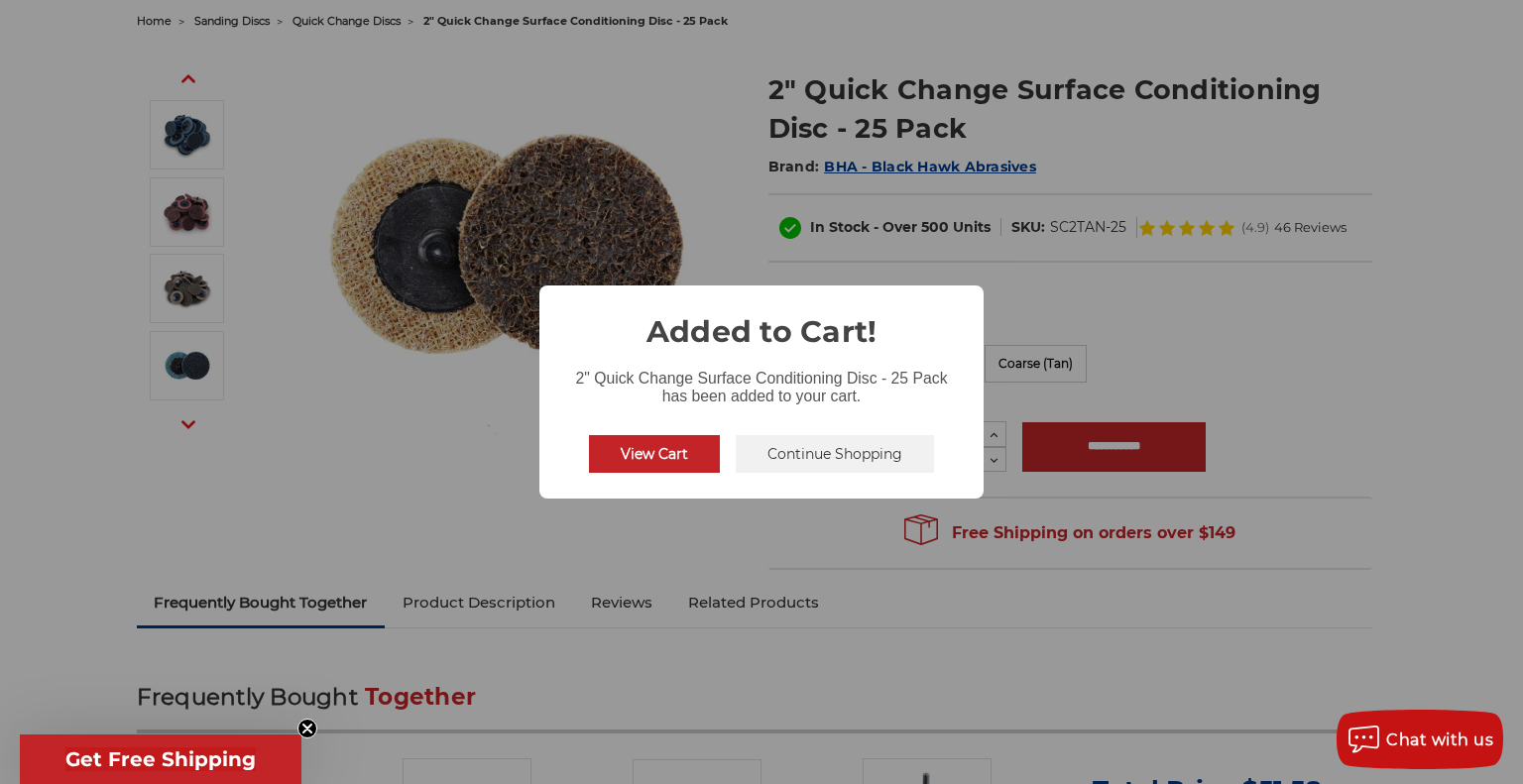 click on "Continue Shopping" at bounding box center [835, 454] 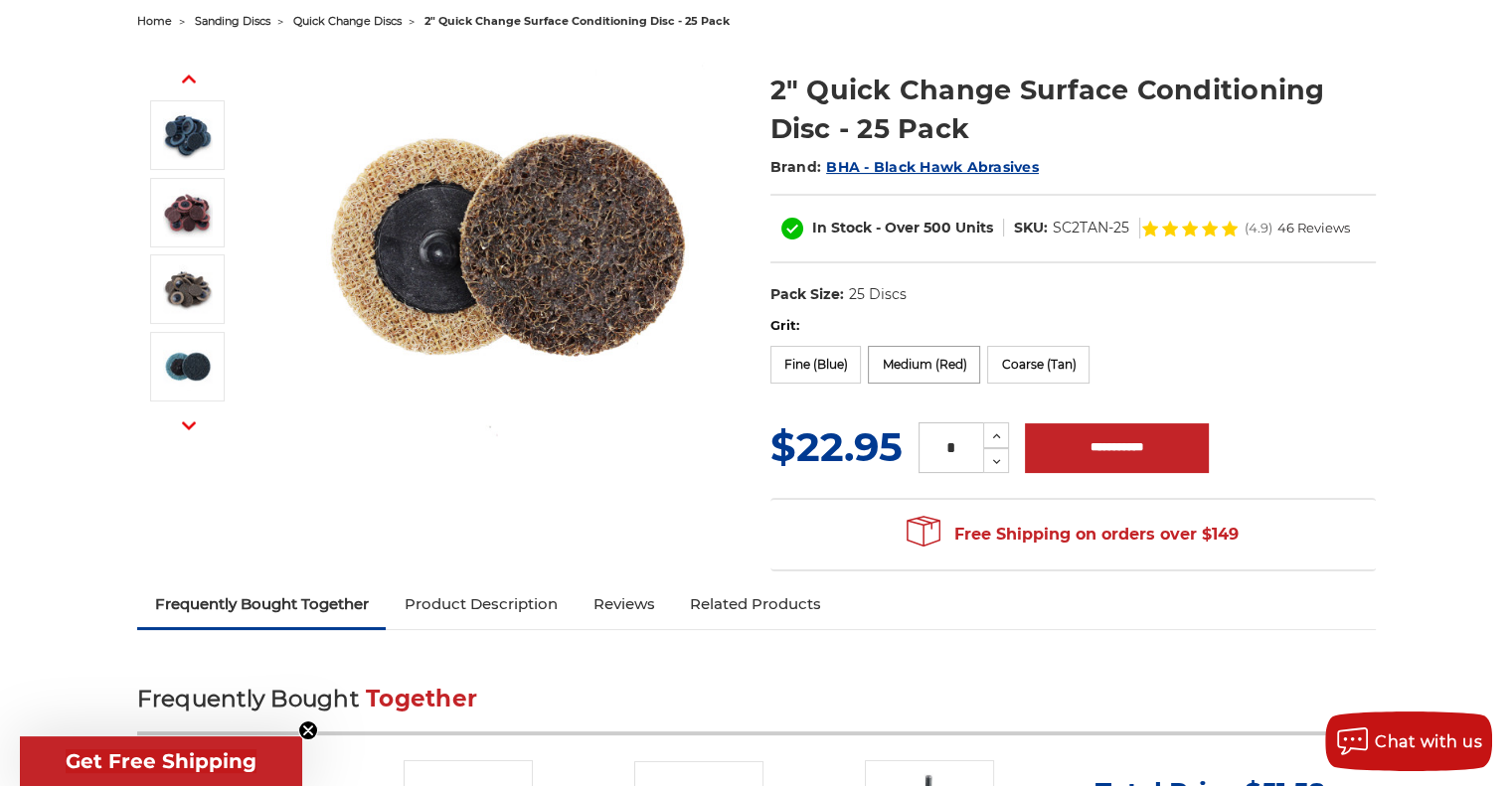 click on "Medium (Red)" at bounding box center (924, 365) 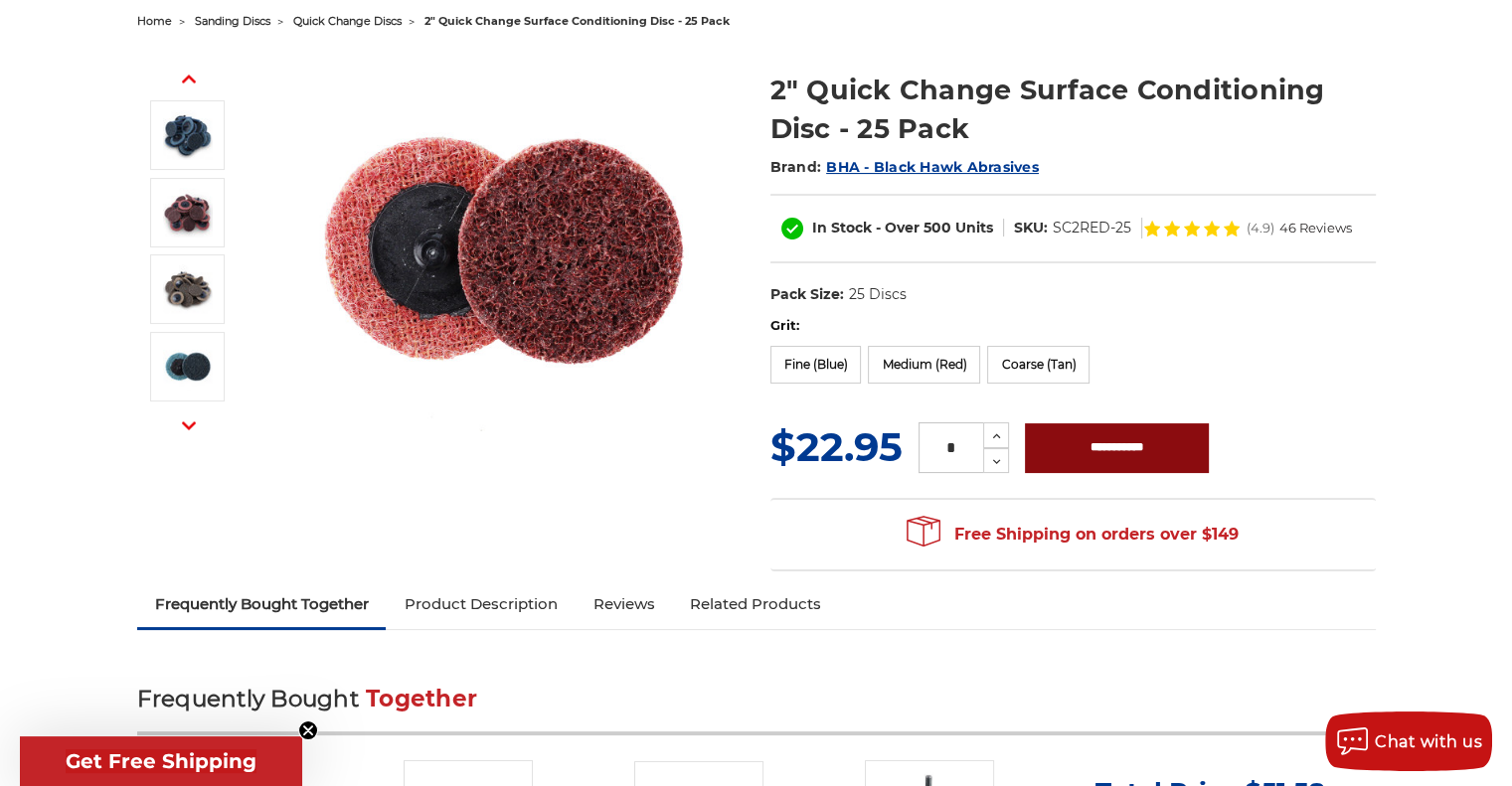 click on "**********" at bounding box center [1116, 448] 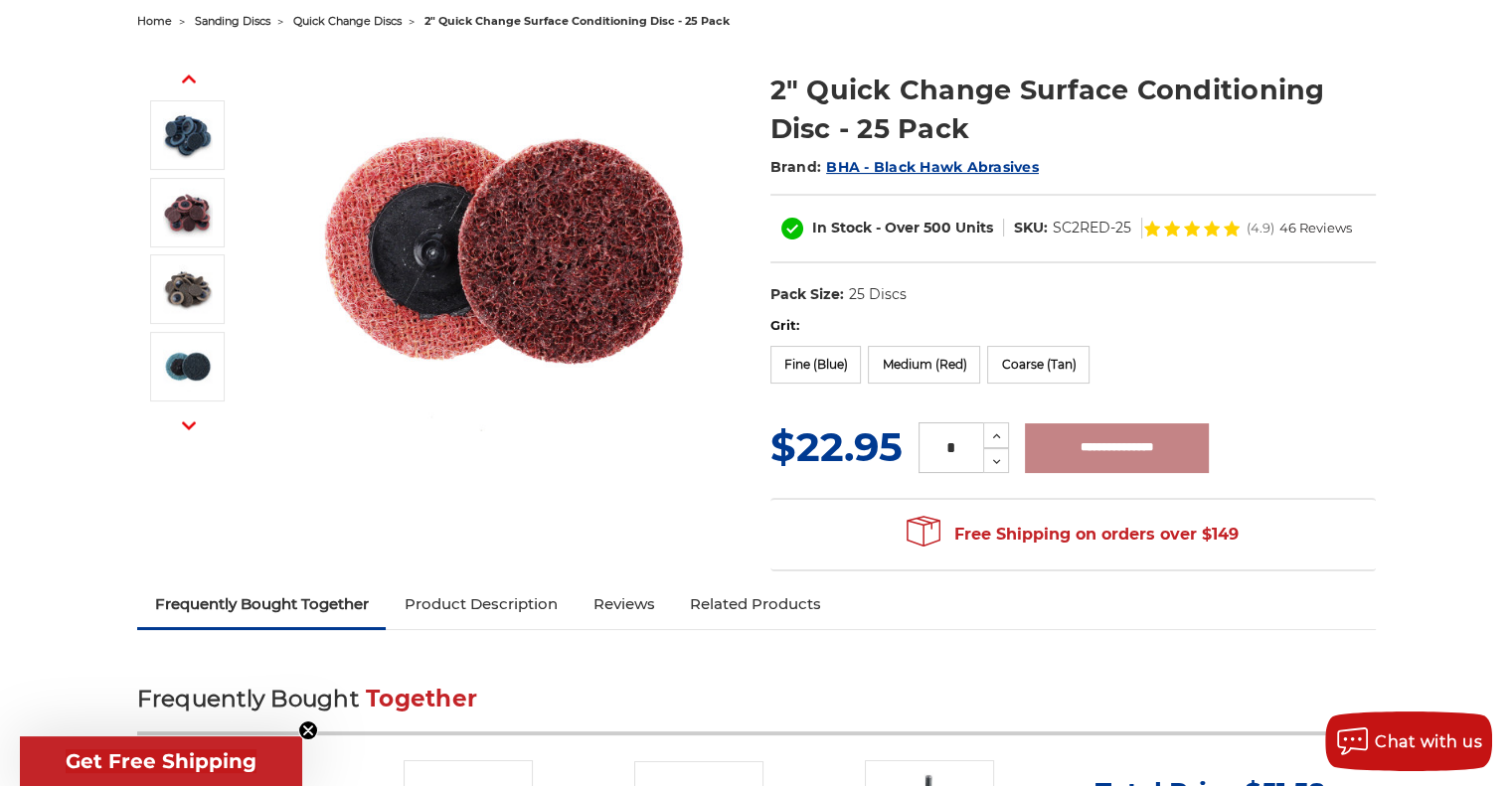 type on "**********" 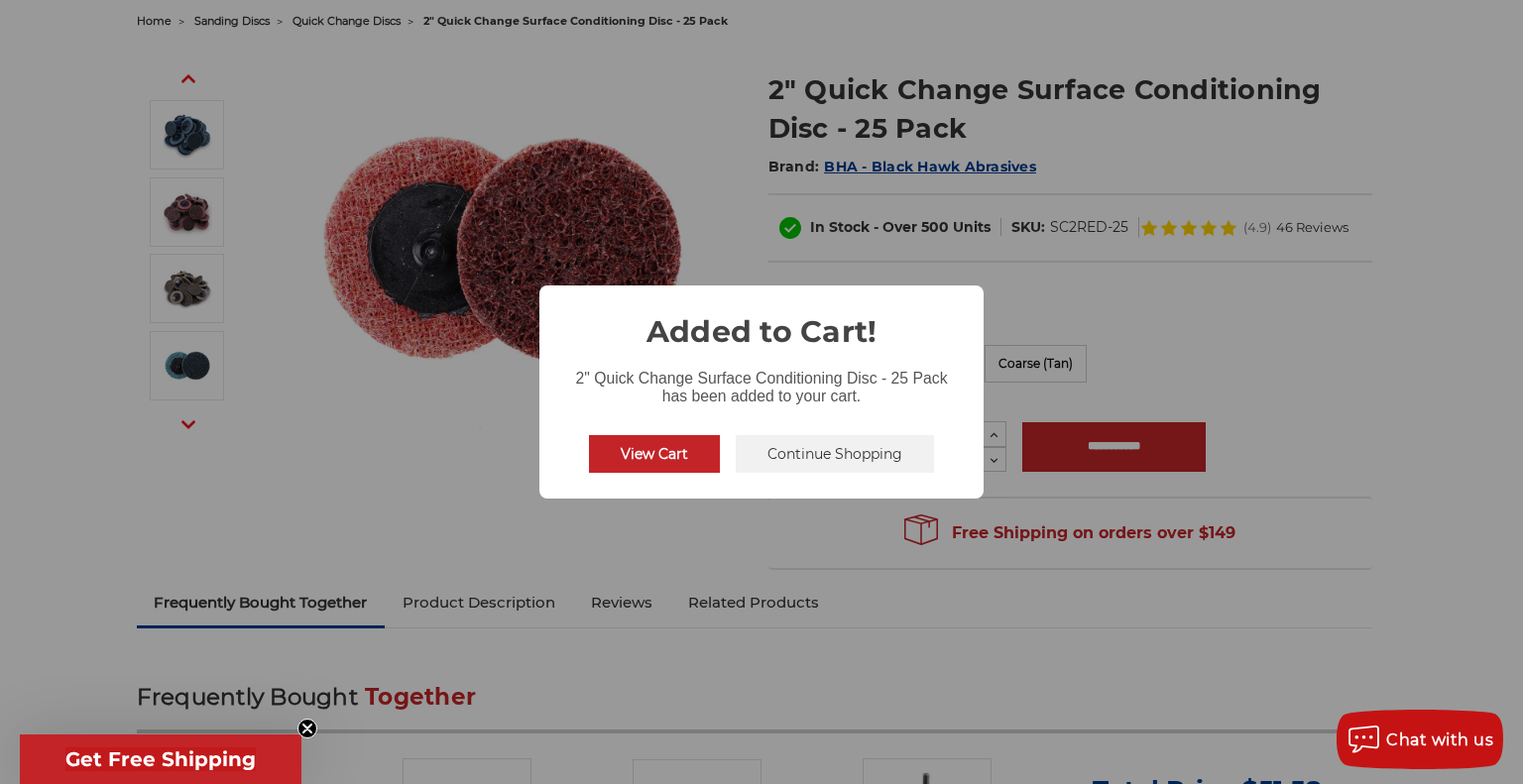 click on "View Cart" at bounding box center (654, 454) 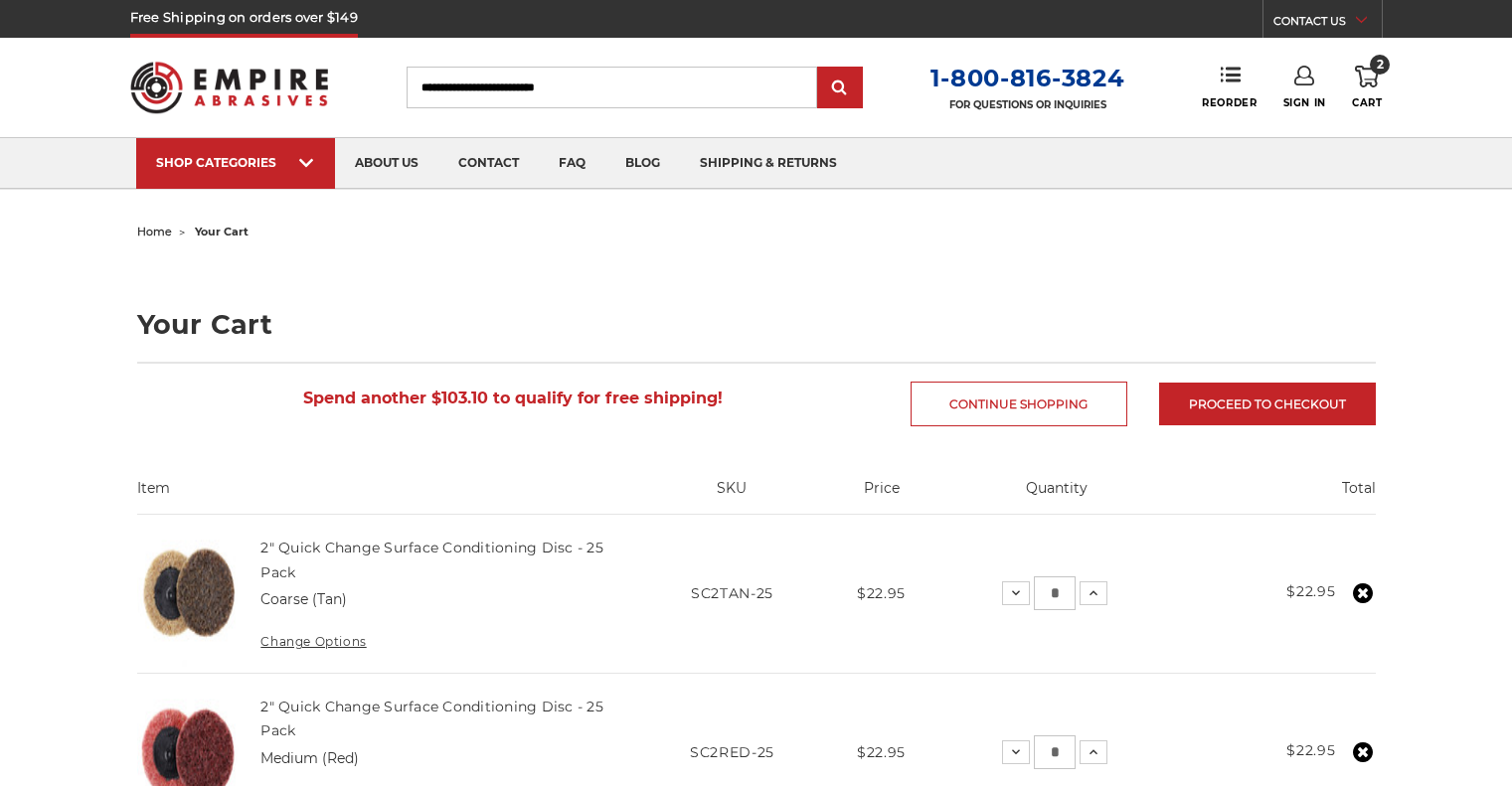 scroll, scrollTop: 0, scrollLeft: 0, axis: both 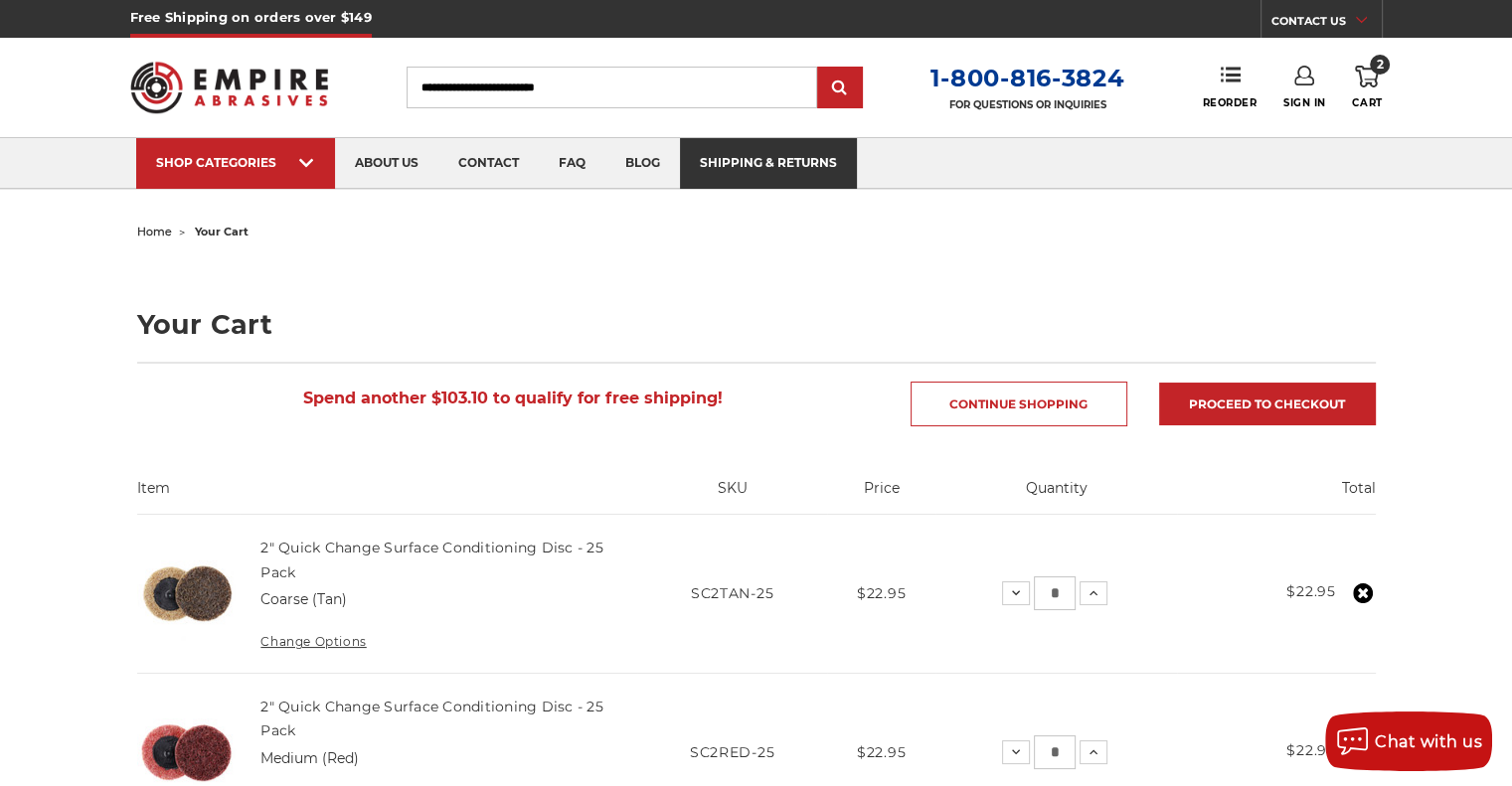 click on "shipping & returns" at bounding box center [768, 163] 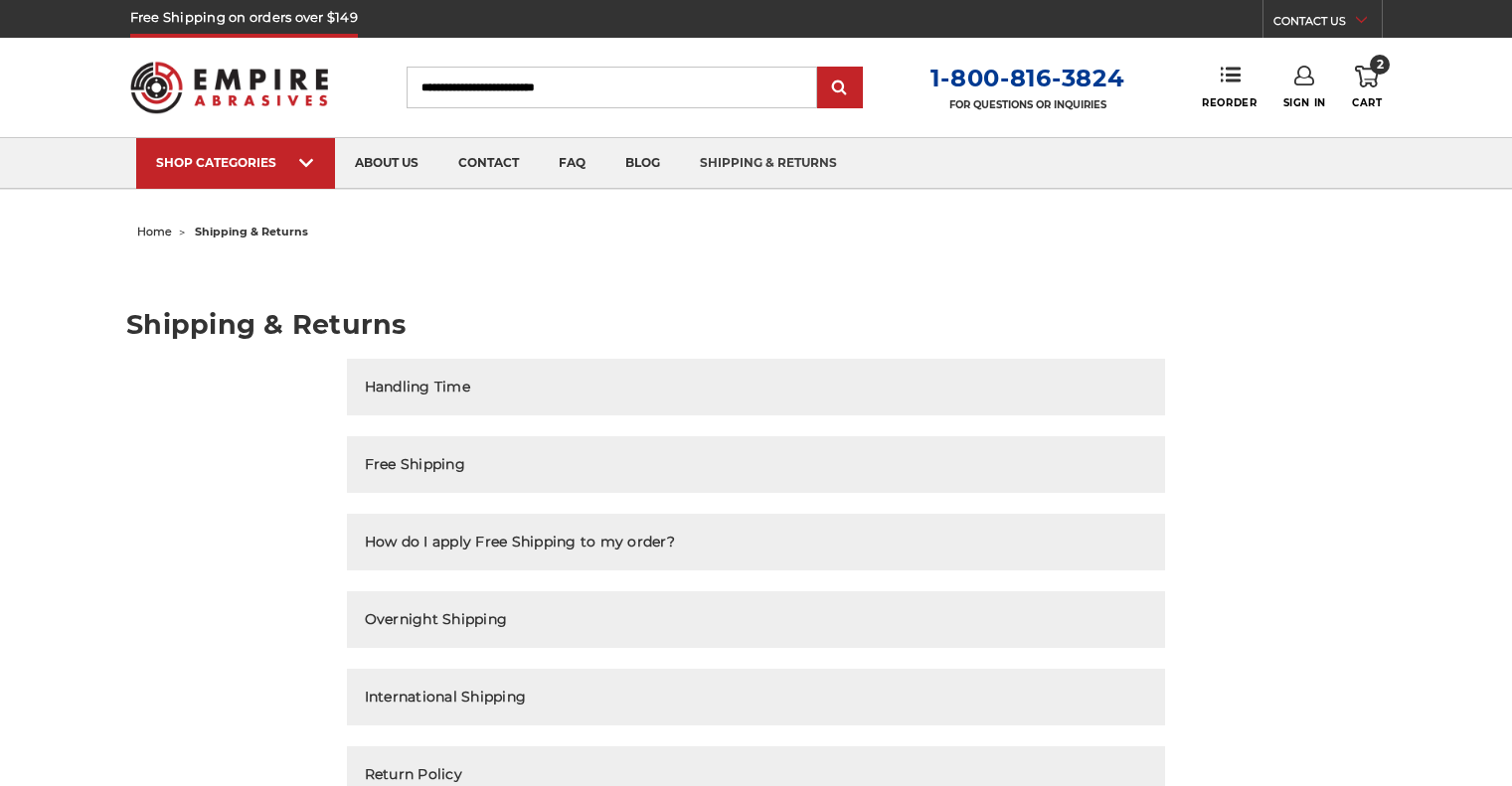 scroll, scrollTop: 0, scrollLeft: 0, axis: both 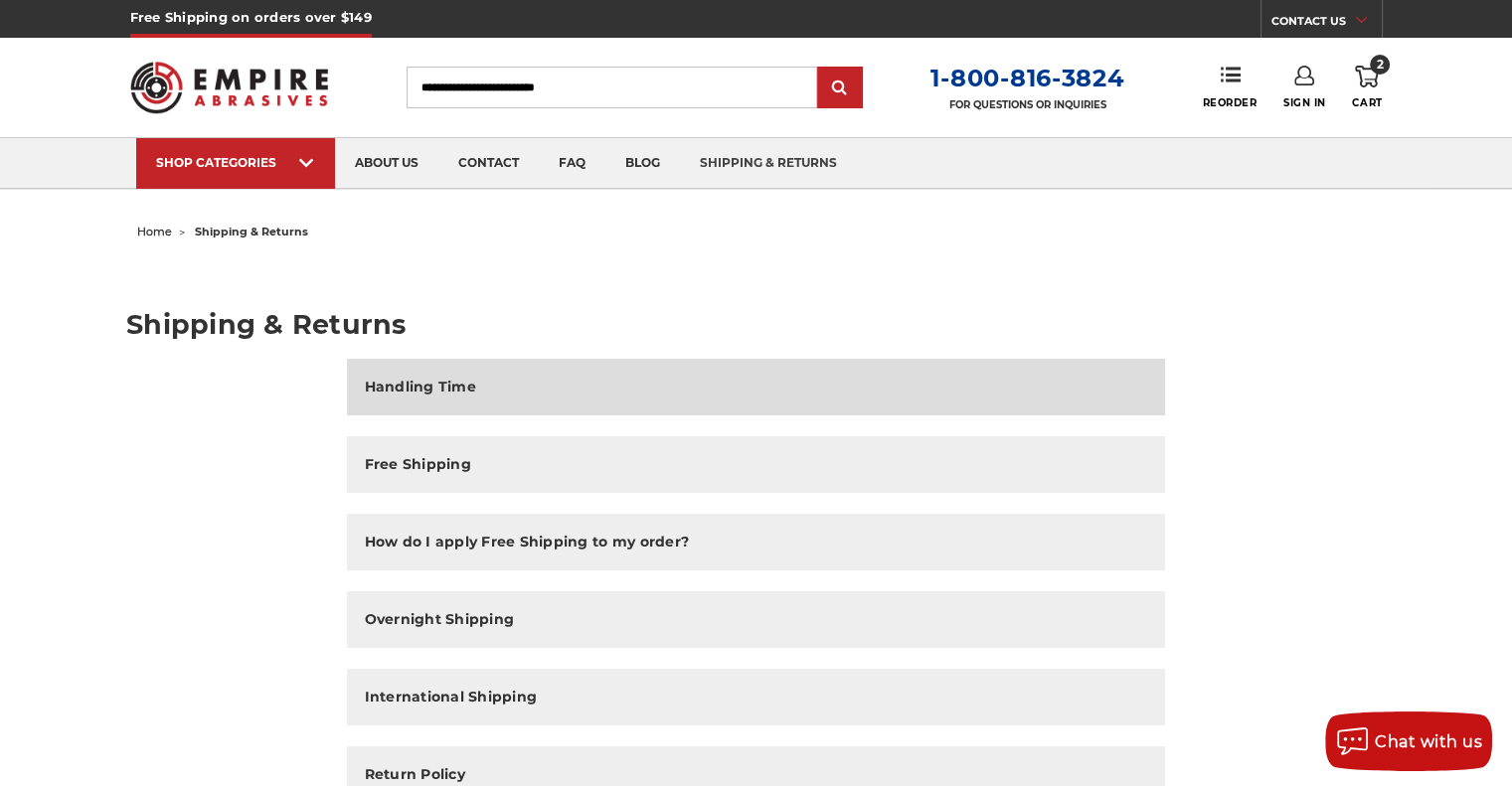 click on "Handling Time" at bounding box center (420, 387) 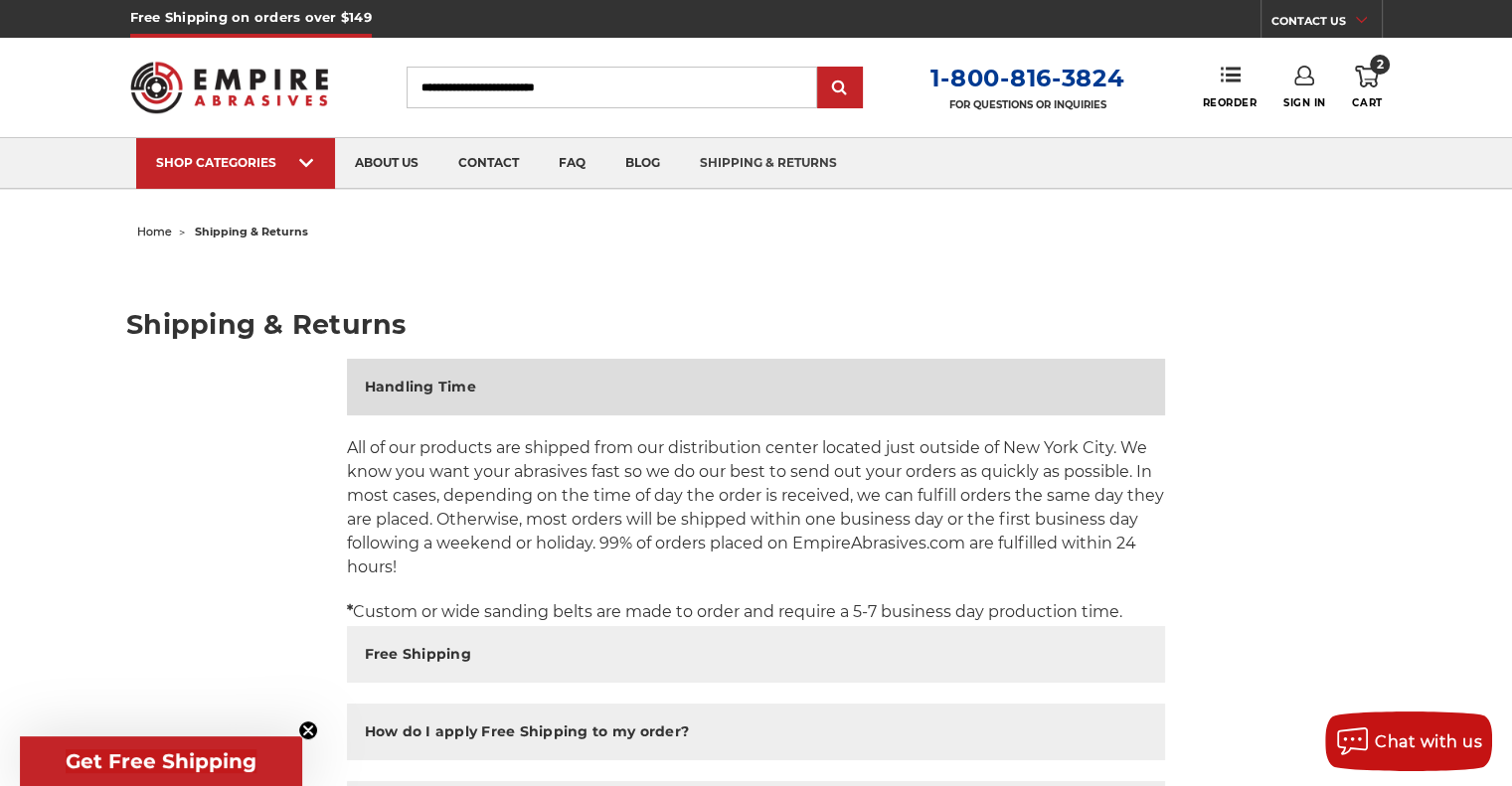 scroll, scrollTop: 0, scrollLeft: 0, axis: both 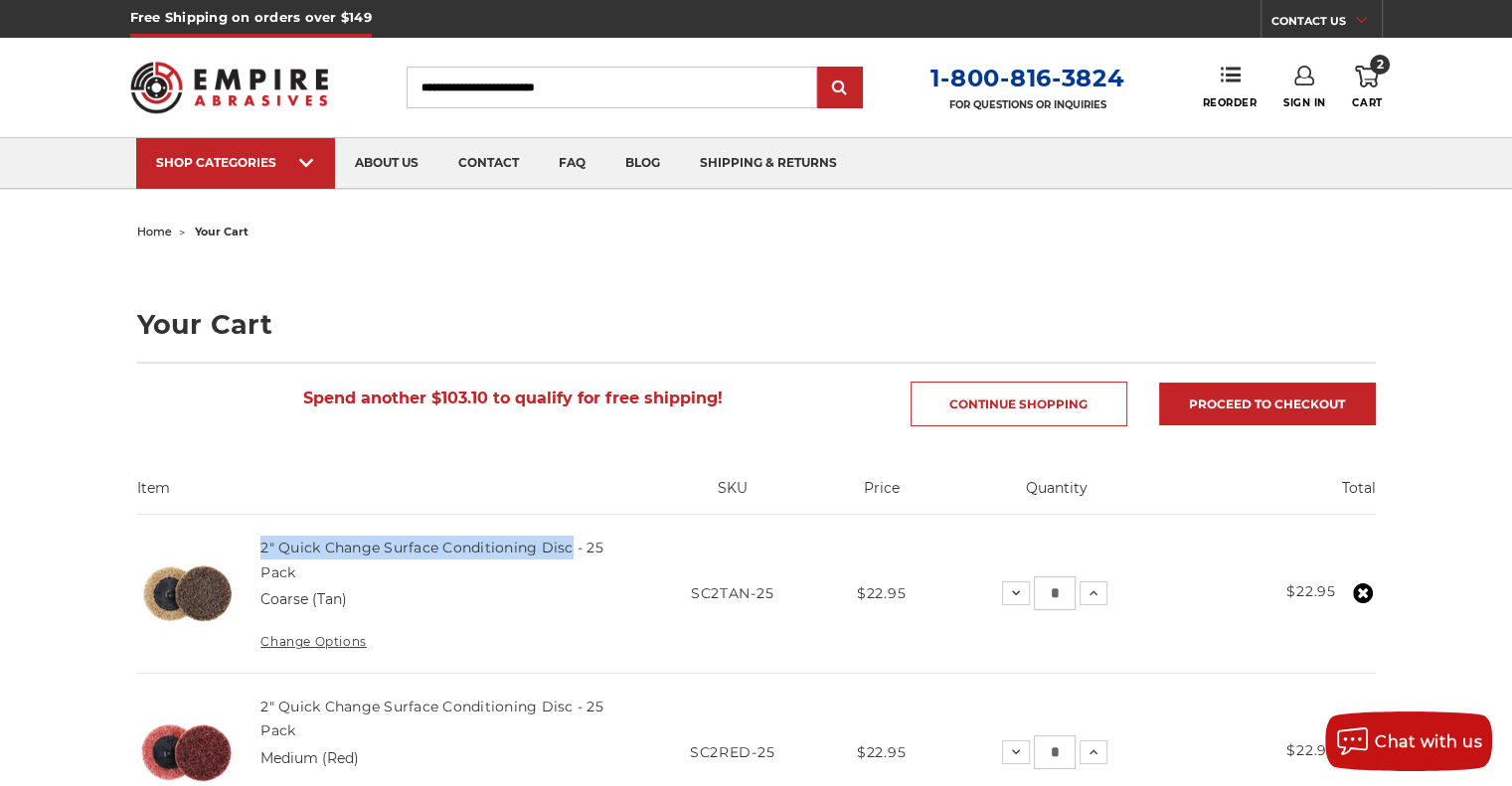 drag, startPoint x: 245, startPoint y: 543, endPoint x: 558, endPoint y: 528, distance: 313.35922 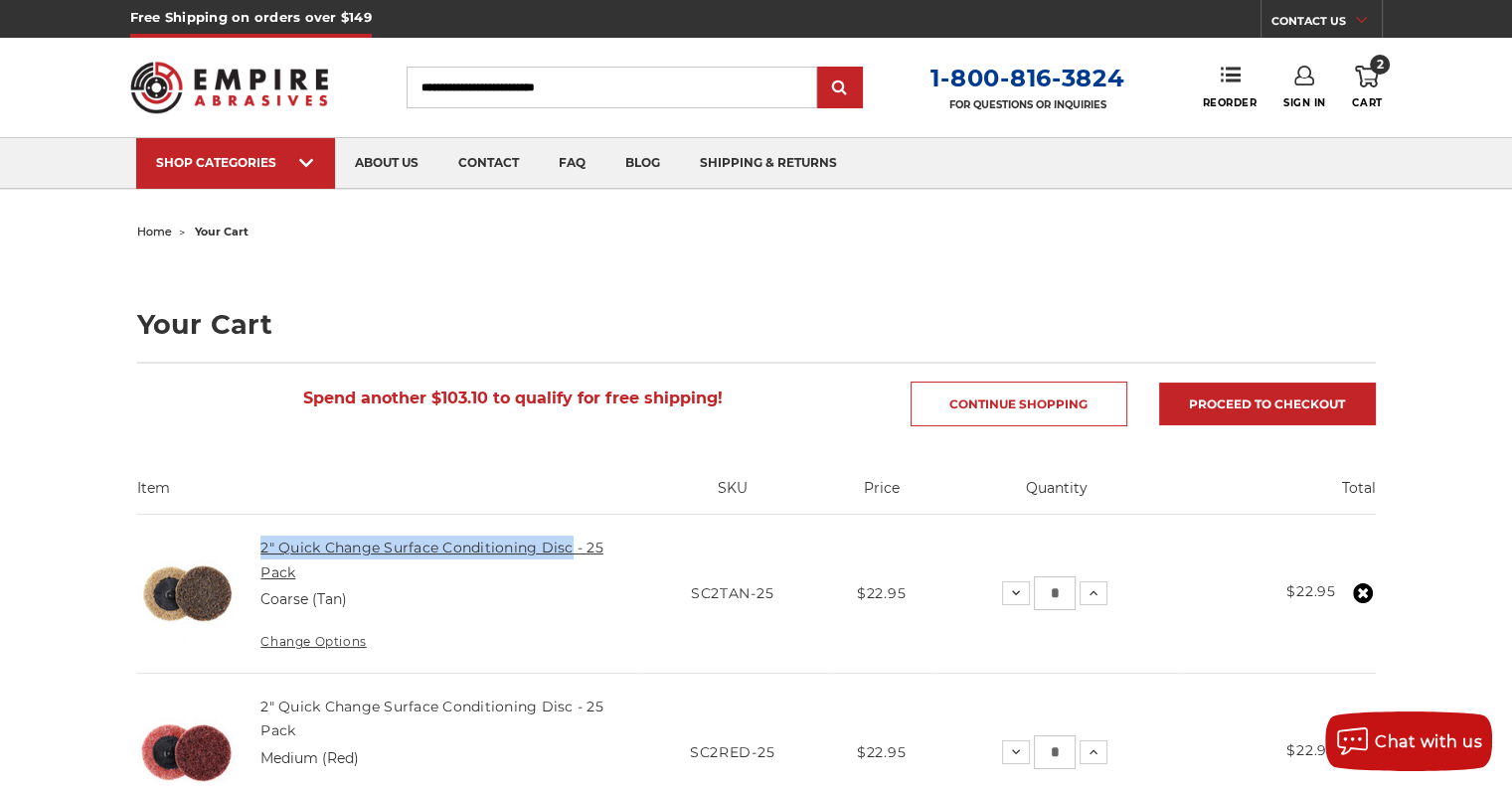 copy on "2" Quick Change Surface Conditioning Disc" 